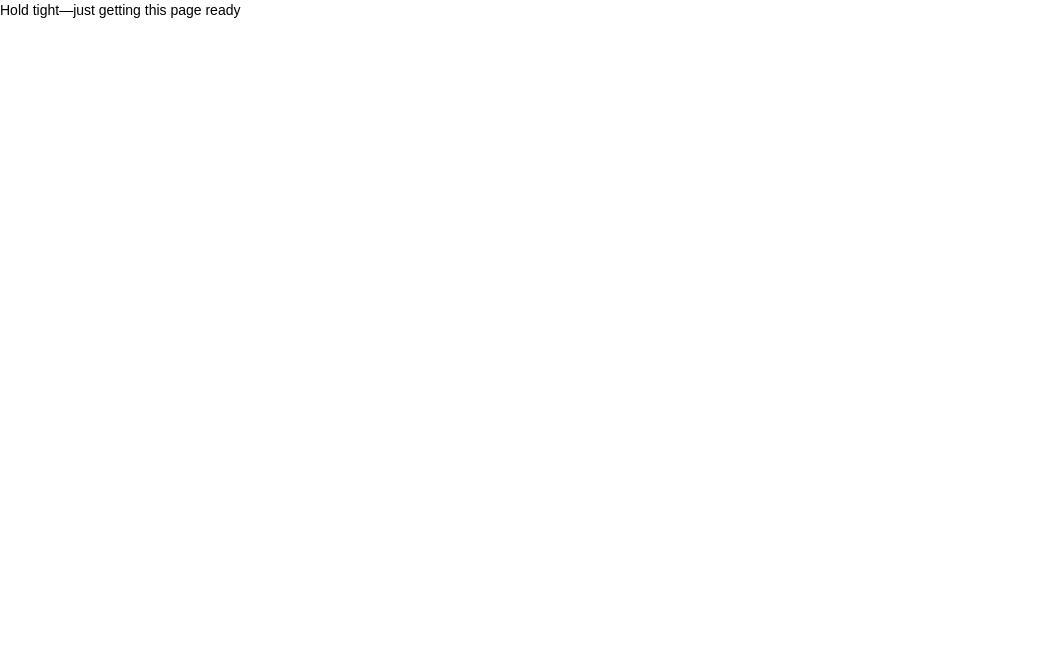 scroll, scrollTop: 0, scrollLeft: 0, axis: both 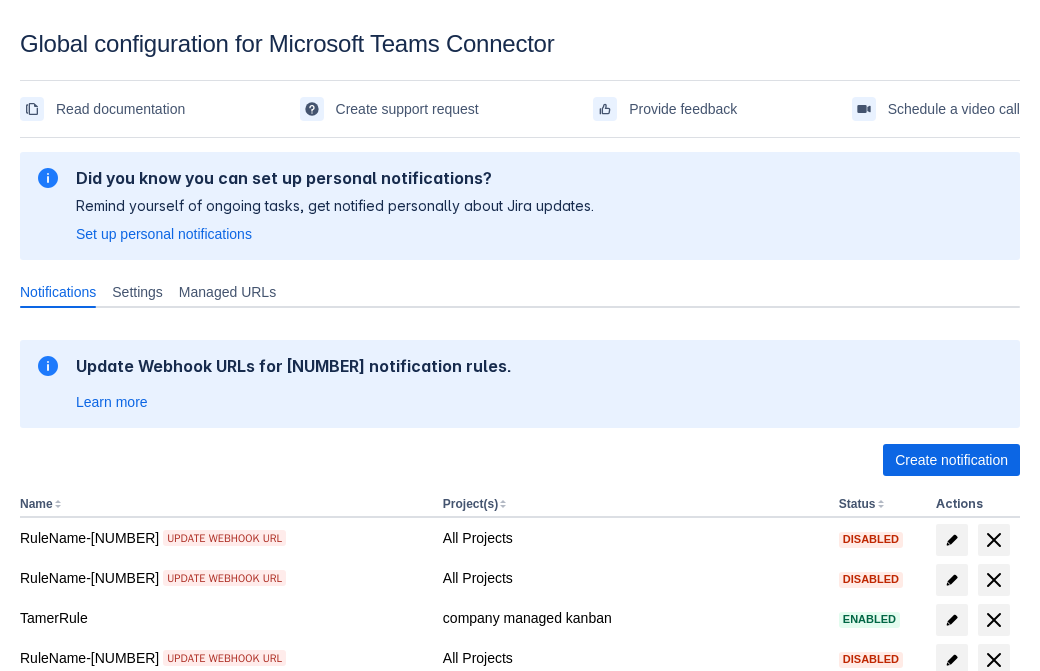 click on "Create notification" at bounding box center [951, 460] 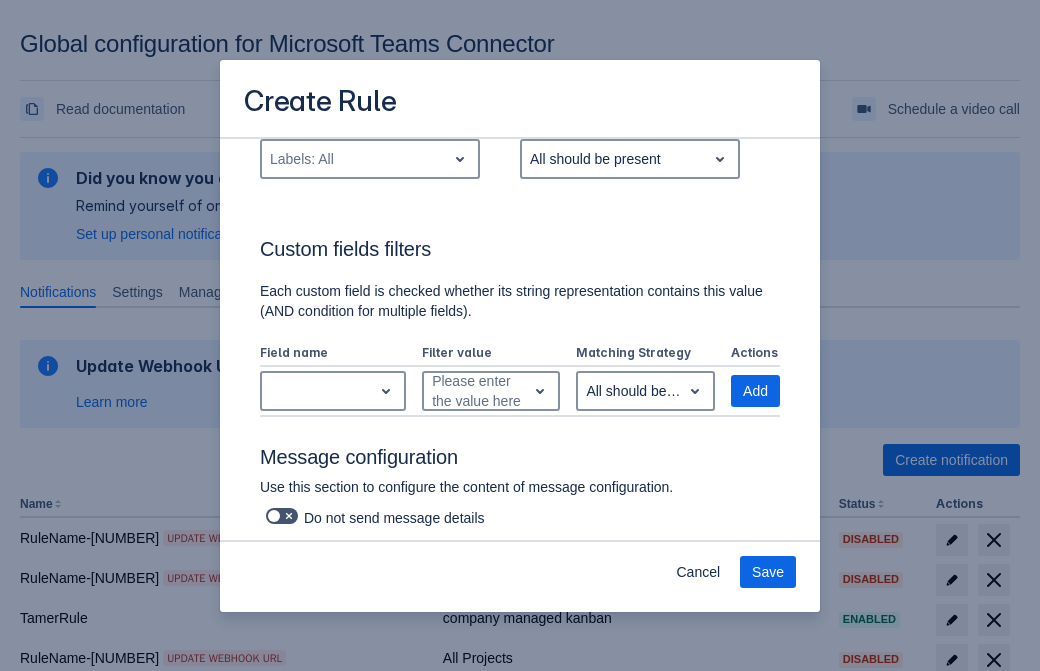 click on "Labels: All" at bounding box center (354, 159) 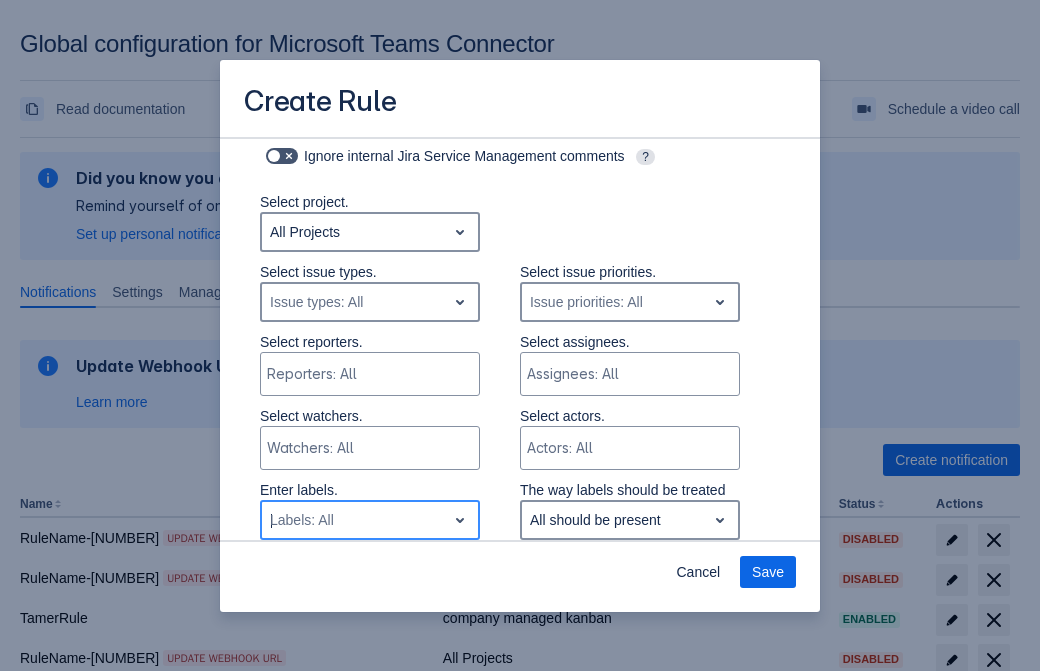 type on "[NUMBER]_label" 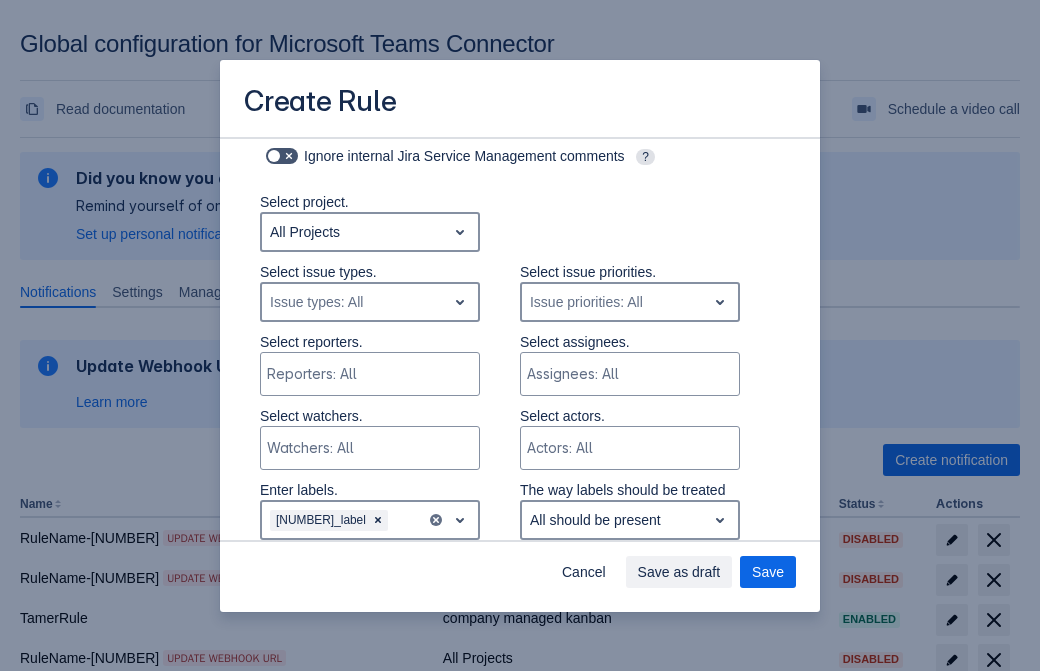 scroll, scrollTop: 1150, scrollLeft: 0, axis: vertical 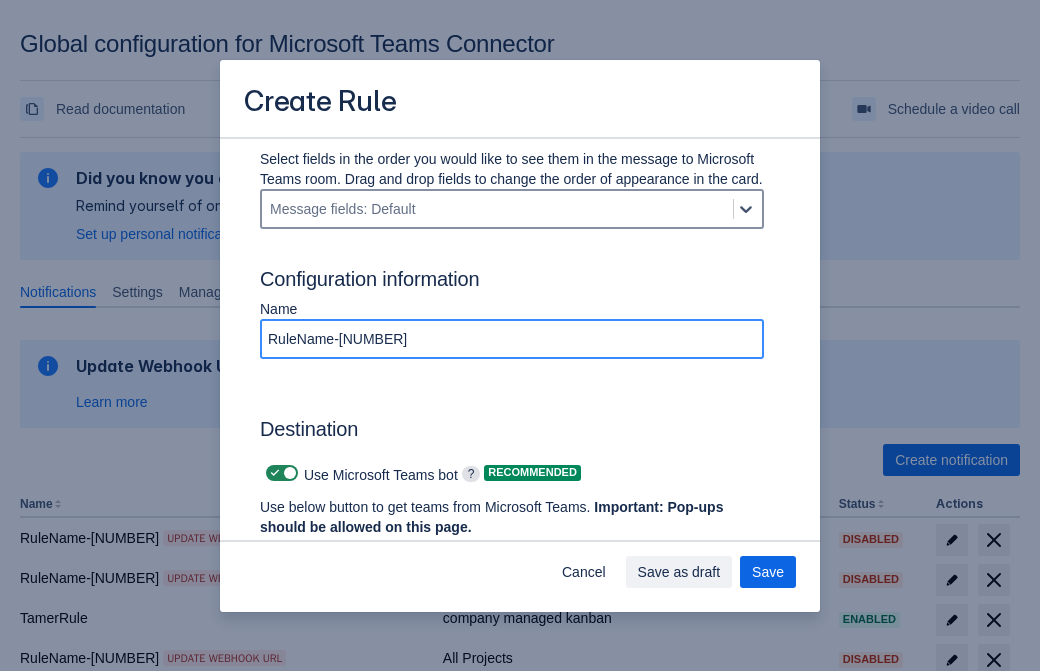 type on "RuleName-[NUMBER]" 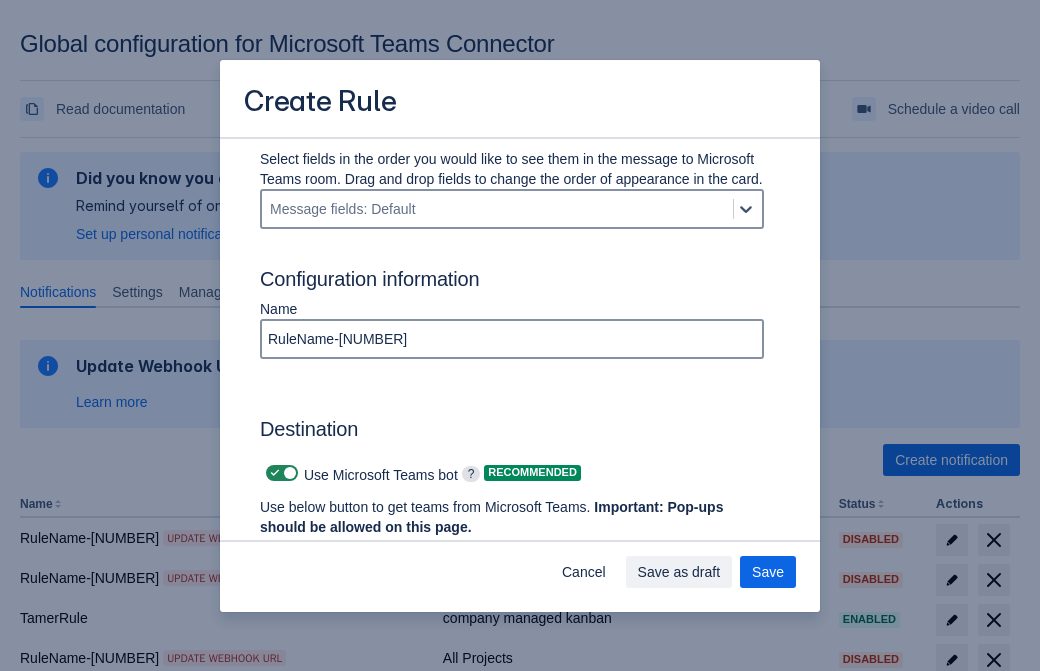click at bounding box center (275, 473) 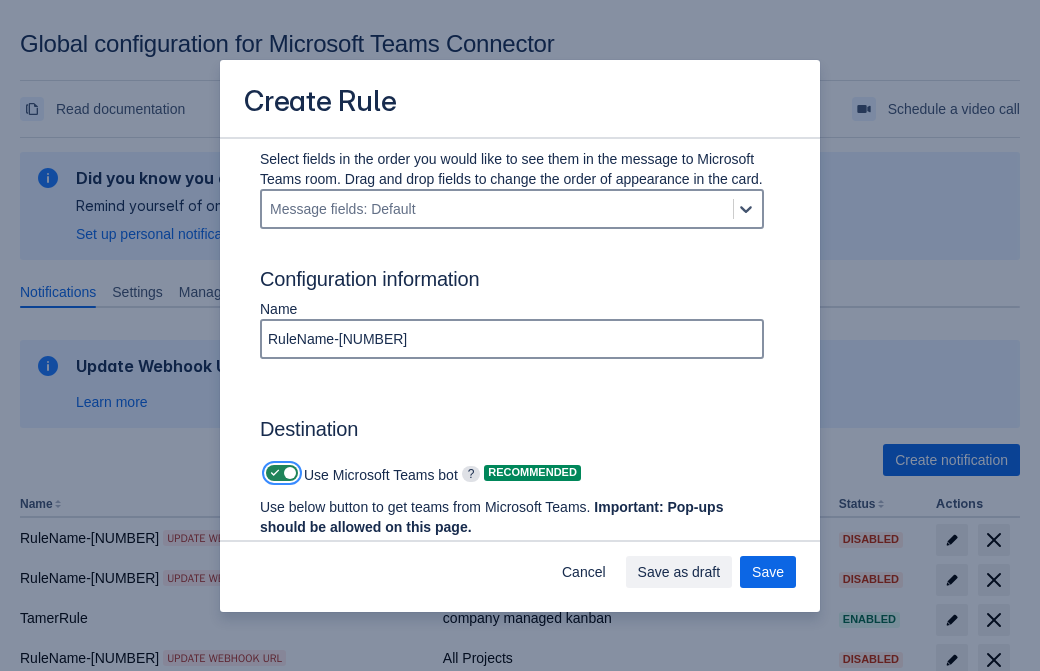 checkbox on "false" 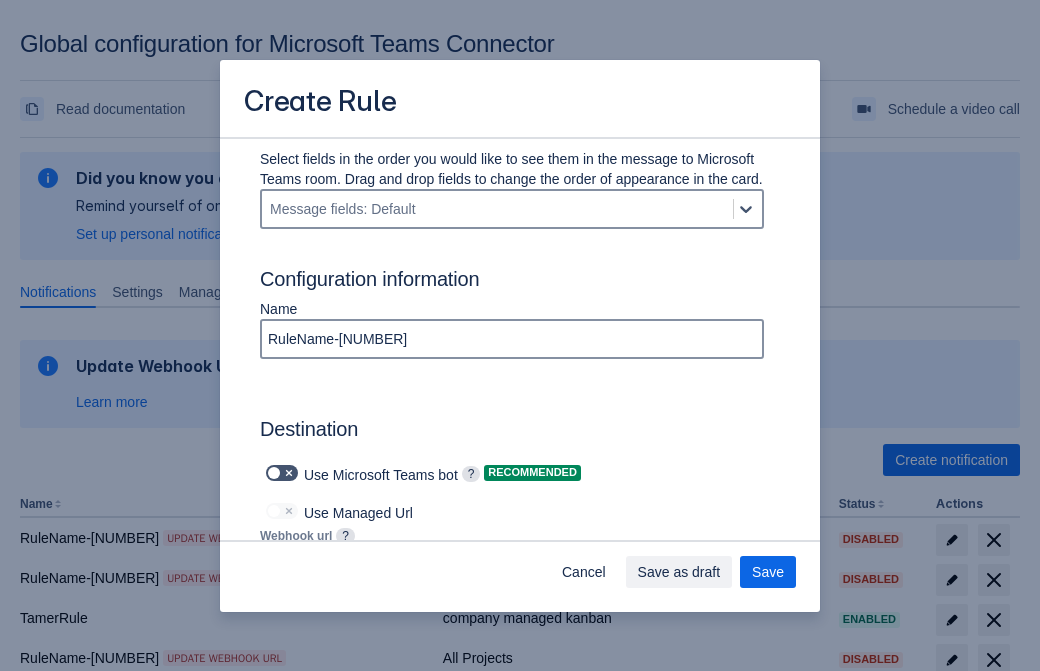 type on "https://prod-[NUMBER].westeurope.logic.azure.com:443/workflows/[ID]/triggers/manual/paths/invoke?api-version=2016-06-01&sp=%2Ftriggers%2Fmanual%2Frun&sv=1.0&sig=[SIGNATURE]" 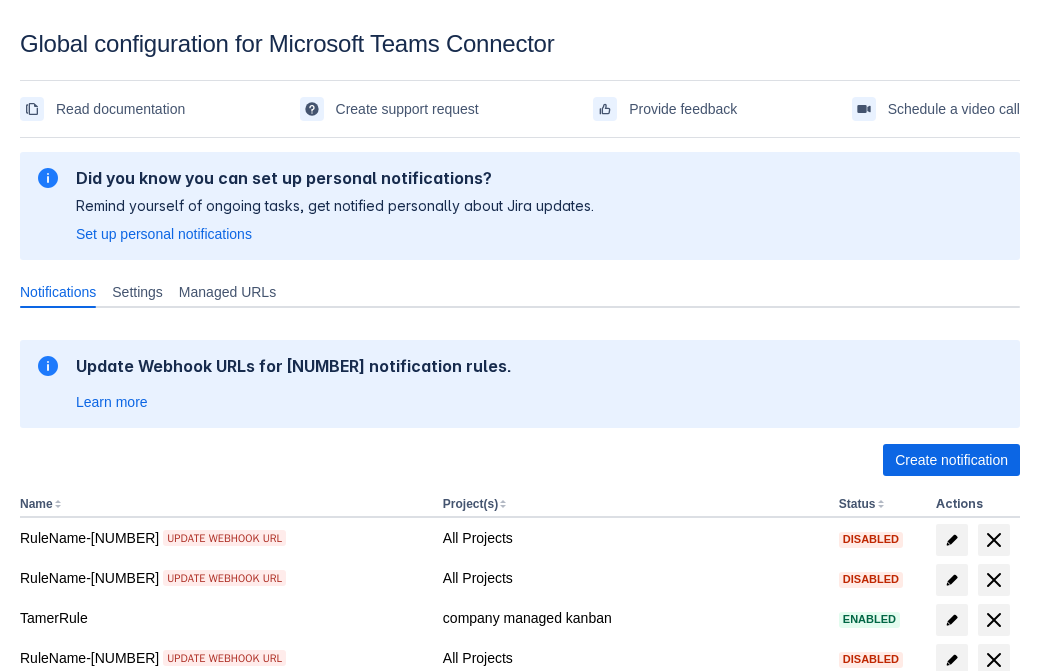 click on "Load more" at bounding box center [65, 976] 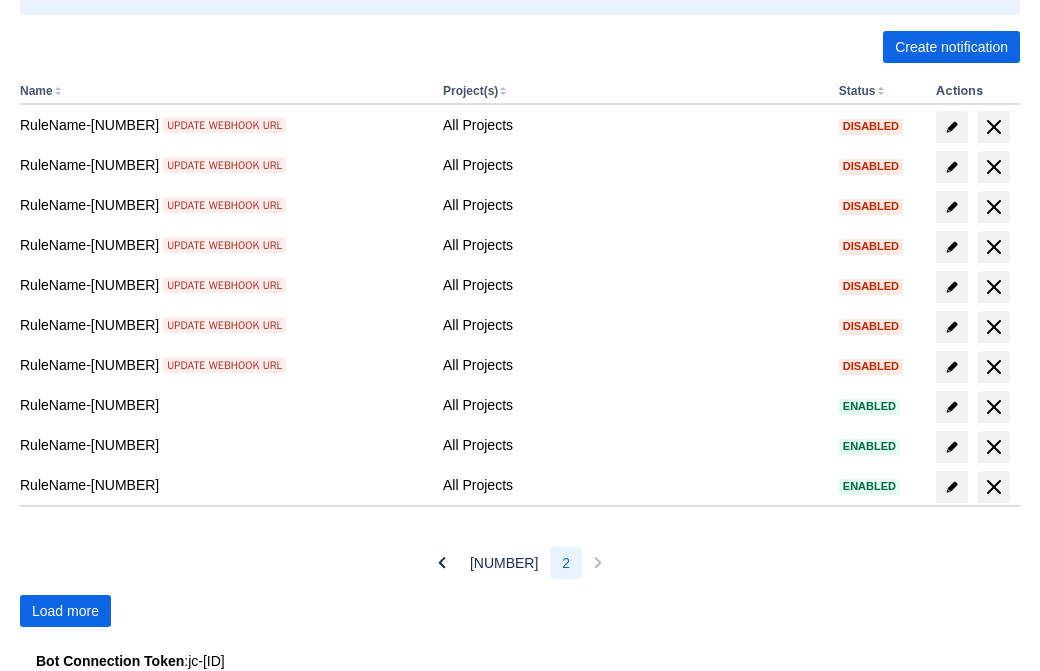click on "Load more" at bounding box center [65, 611] 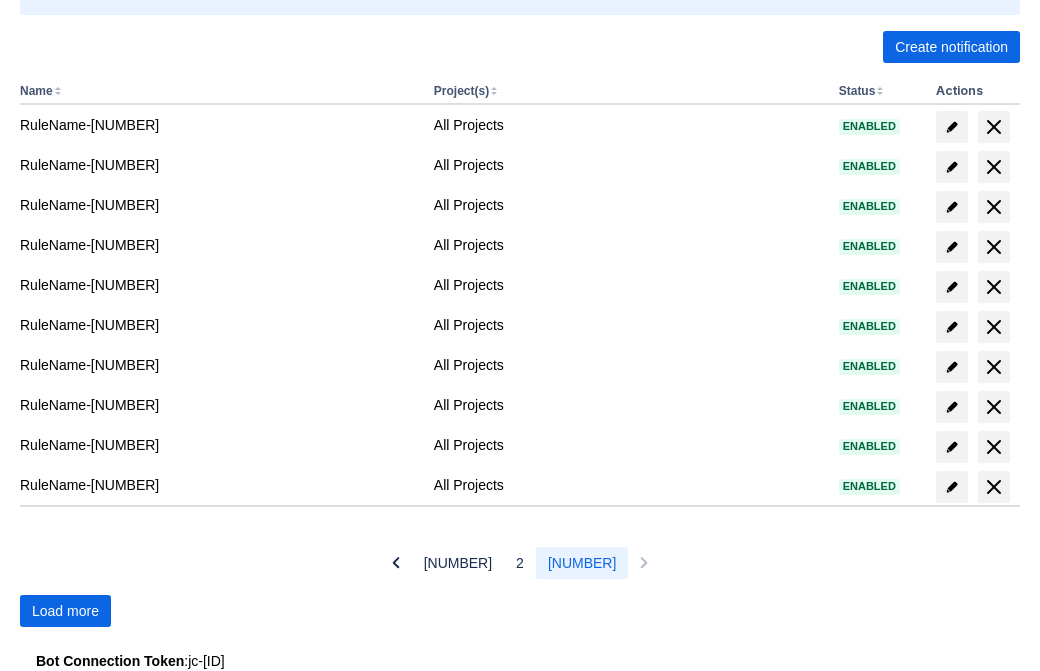 click on "Load more" at bounding box center [65, 611] 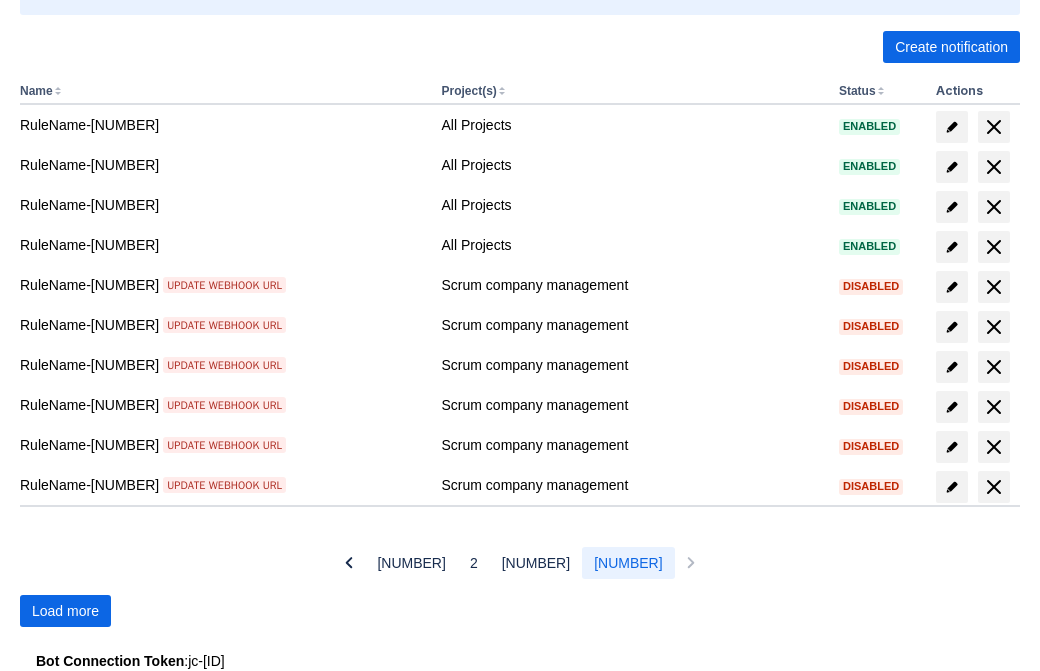 click on "Load more" at bounding box center [65, 611] 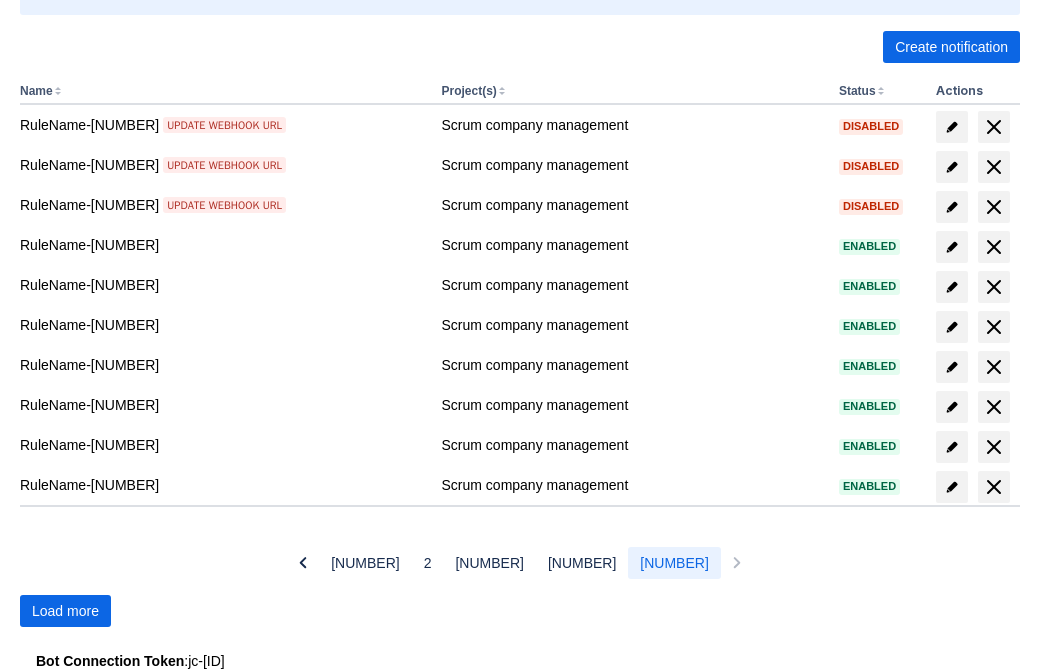 click on "Load more" at bounding box center (65, 611) 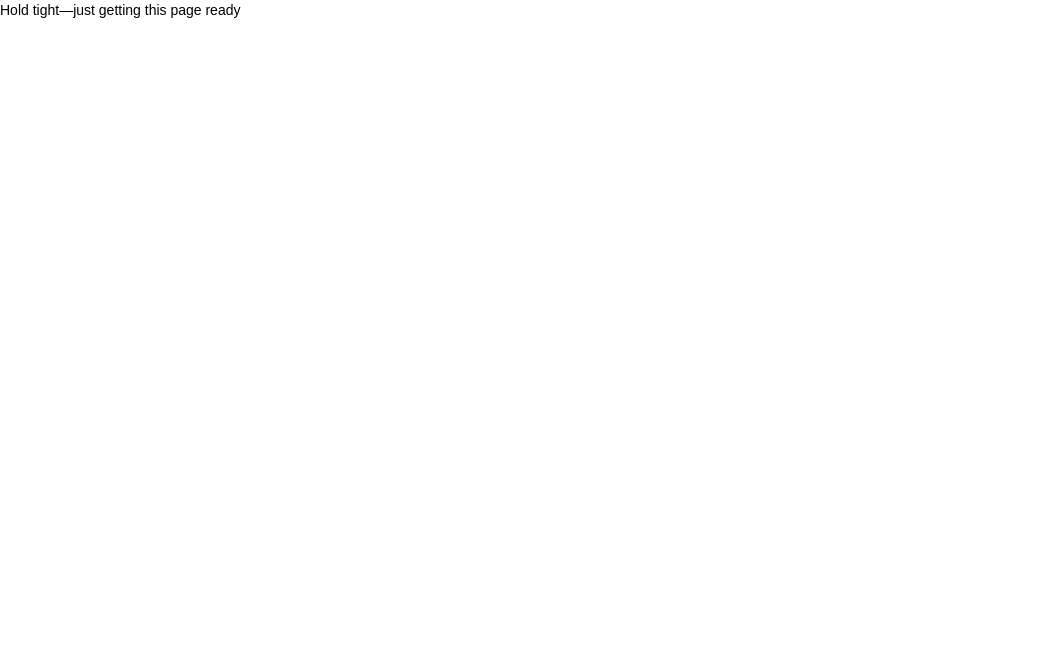 scroll, scrollTop: 0, scrollLeft: 0, axis: both 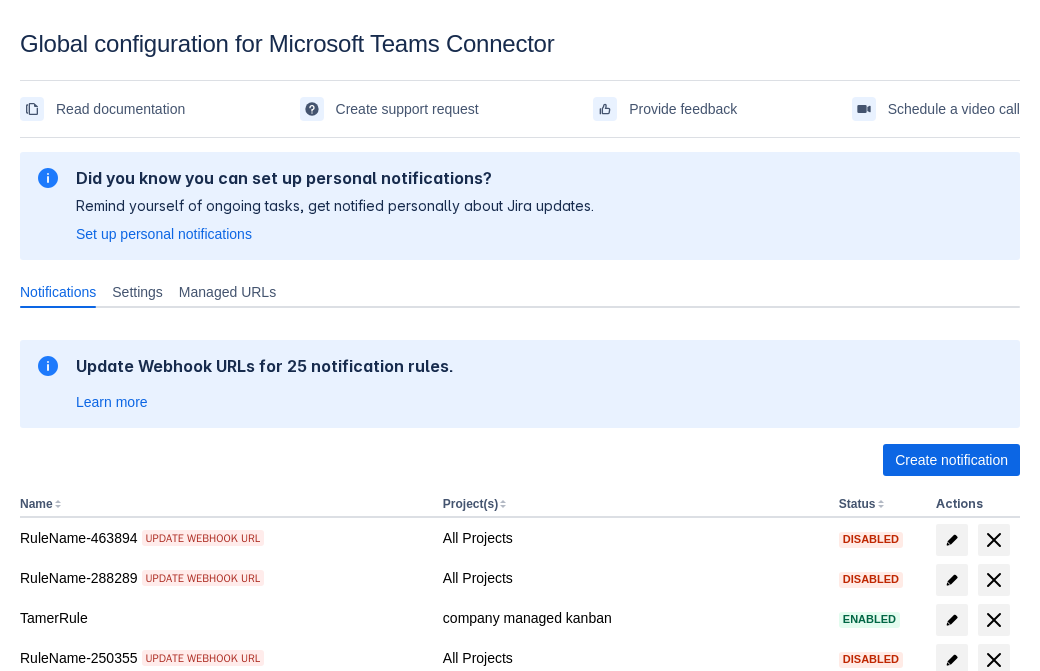 click on "Load more" at bounding box center [65, 976] 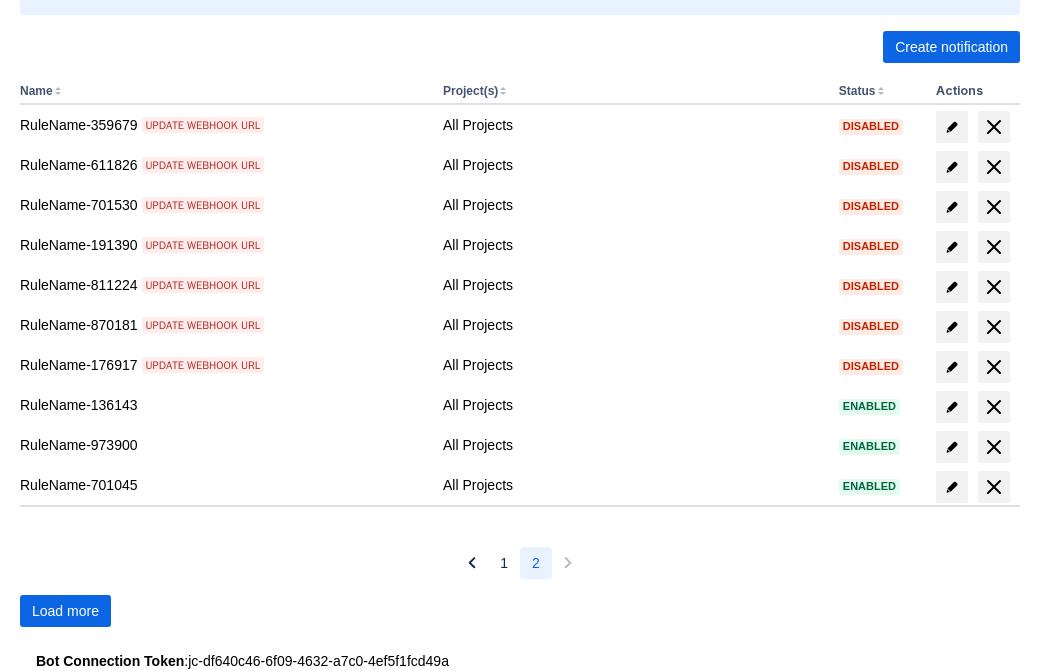 click on "Load more" at bounding box center (65, 611) 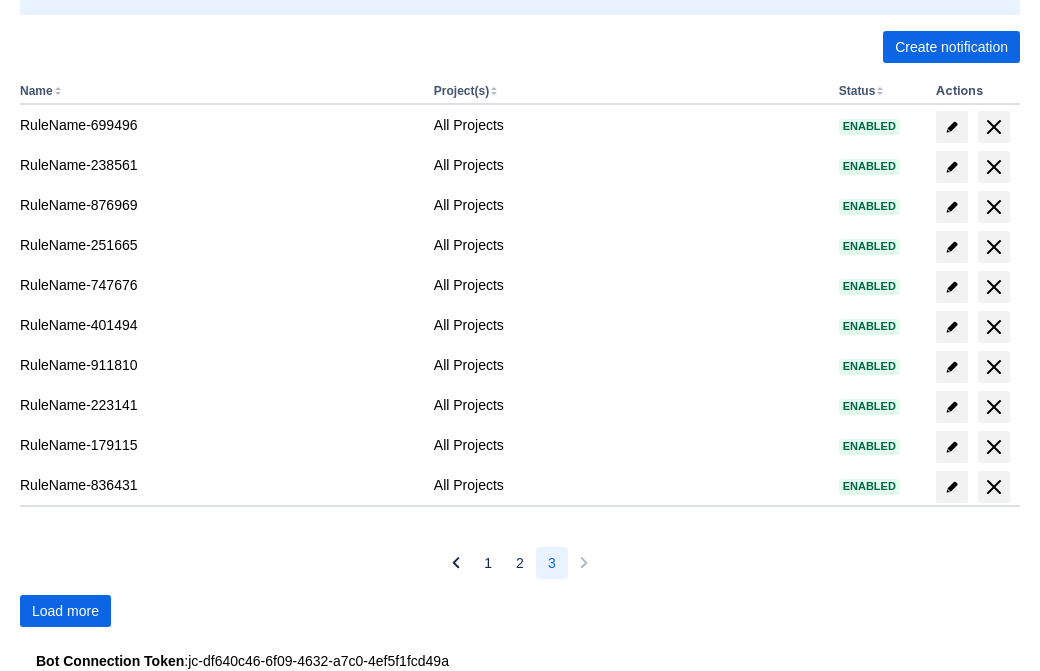 click on "Load more" at bounding box center [65, 611] 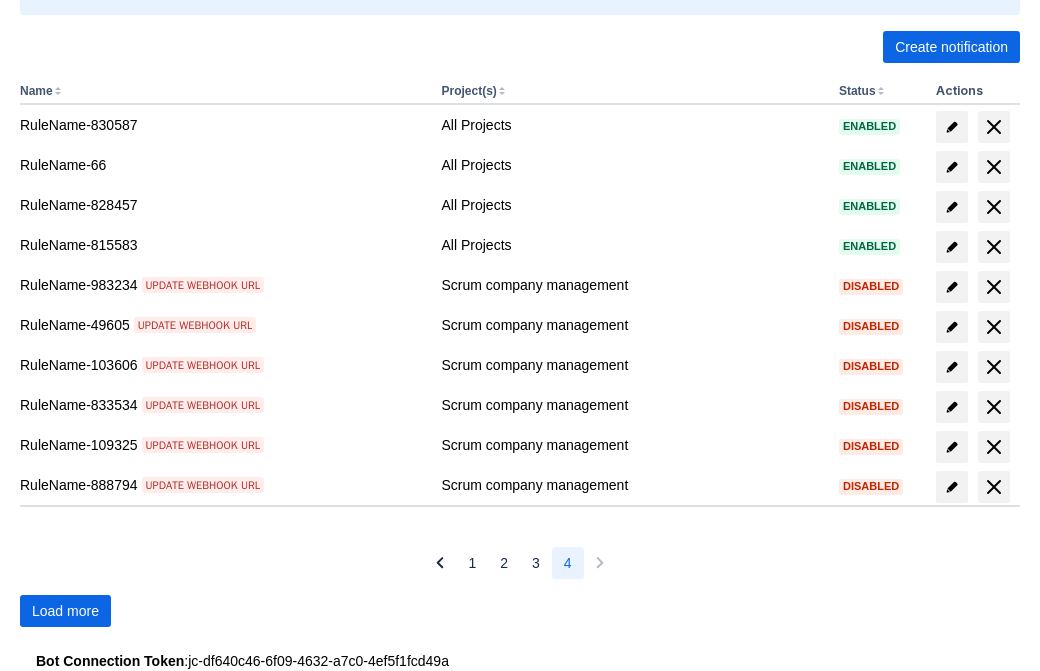click on "Load more" at bounding box center (65, 611) 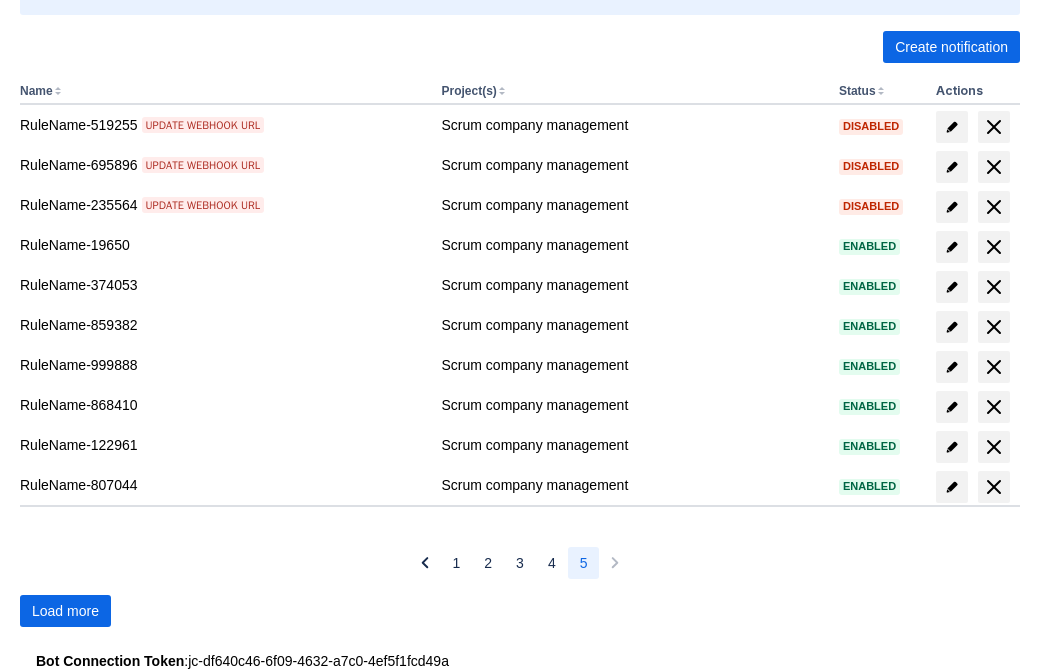 click on "Load more" at bounding box center (65, 611) 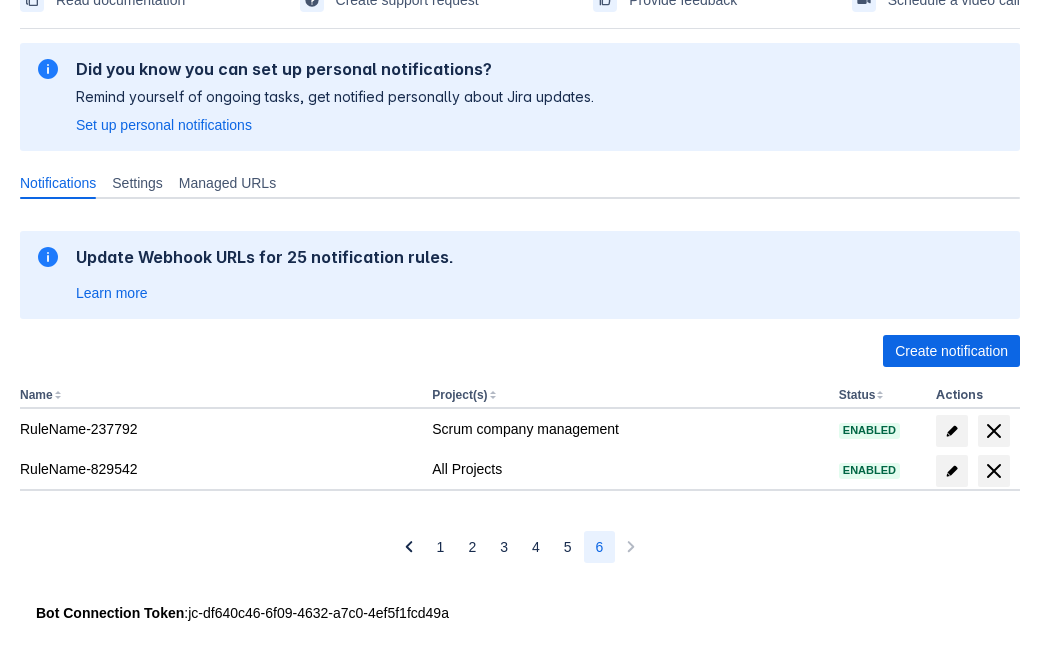 click at bounding box center [994, 471] 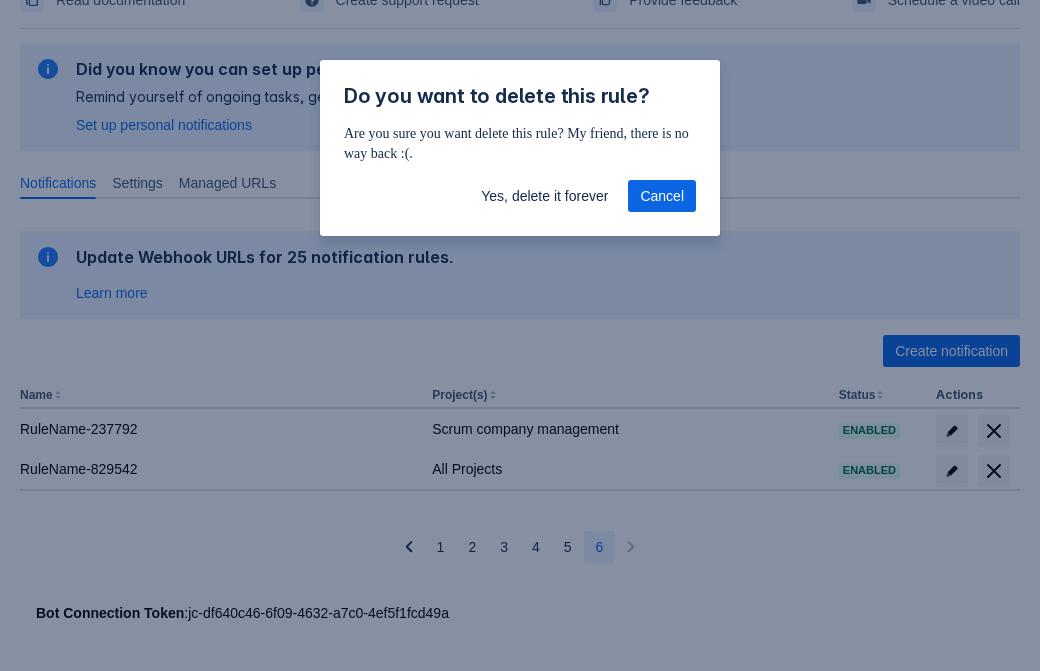 click on "Yes, delete it forever" at bounding box center (544, 196) 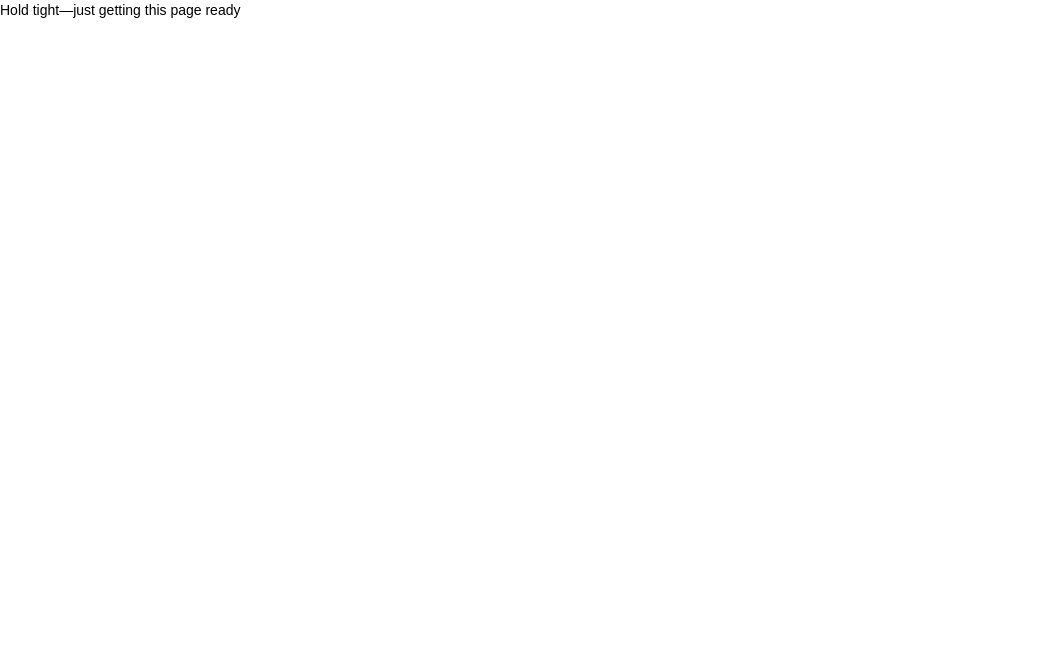 scroll, scrollTop: 0, scrollLeft: 0, axis: both 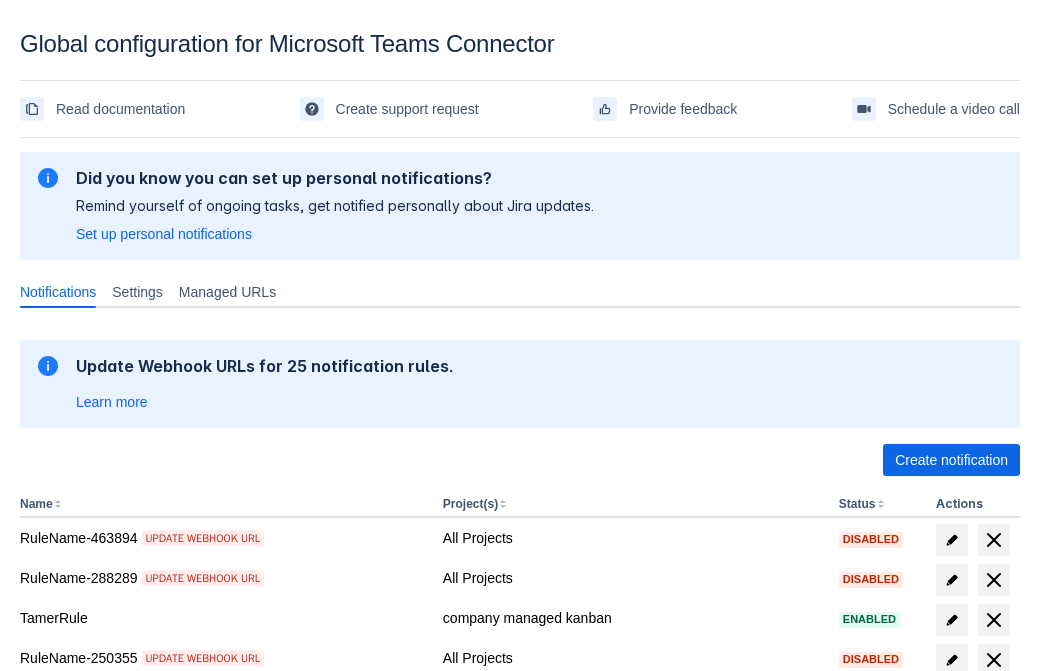 click on "Create notification" at bounding box center (951, 460) 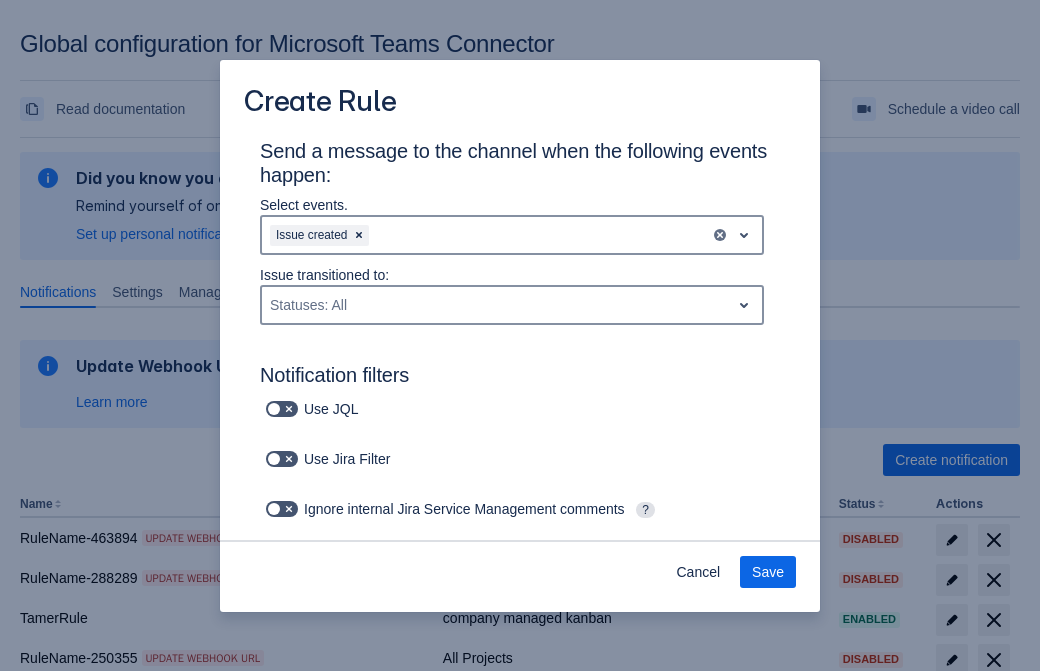 click on "Issue created" at bounding box center [486, 235] 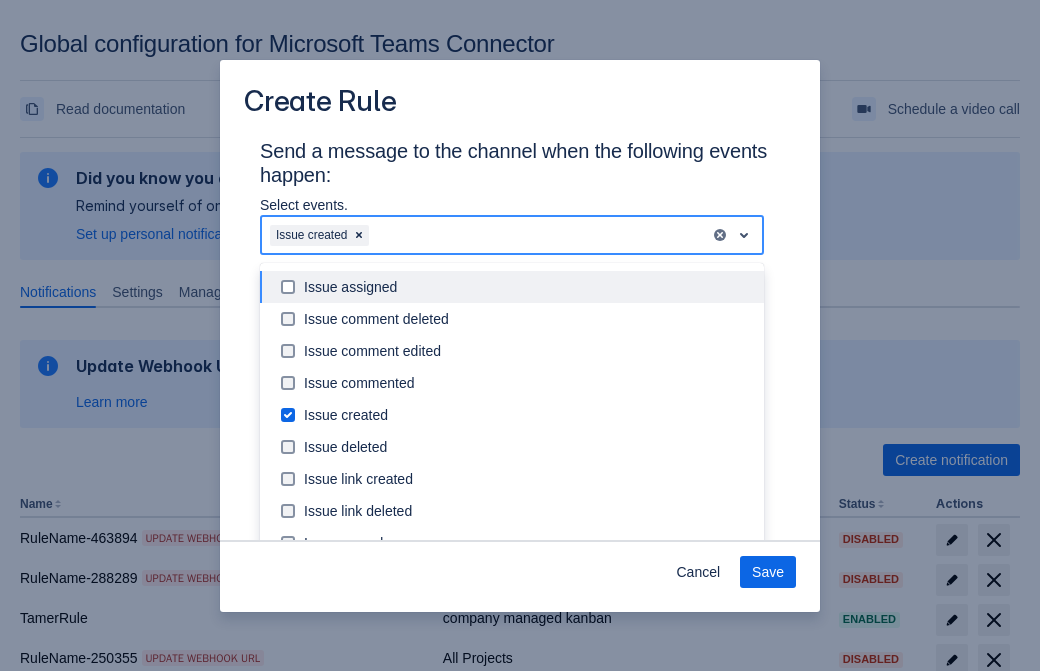 click on "Issue created" at bounding box center [528, 415] 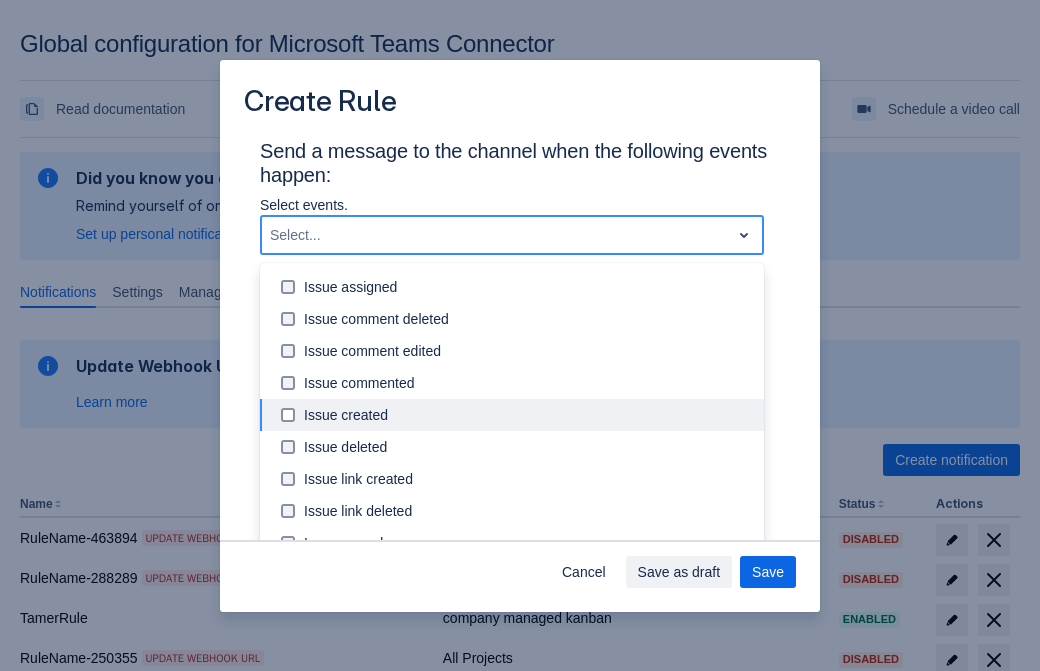 click on "Issue updated" at bounding box center [528, 607] 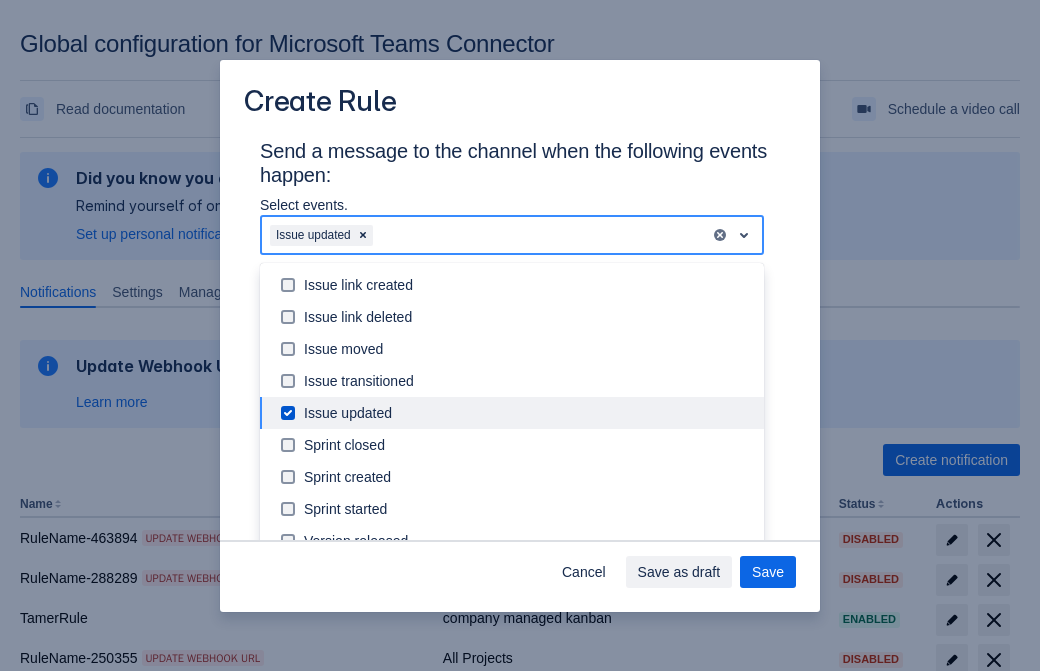 click on "Labels: All" at bounding box center [354, 873] 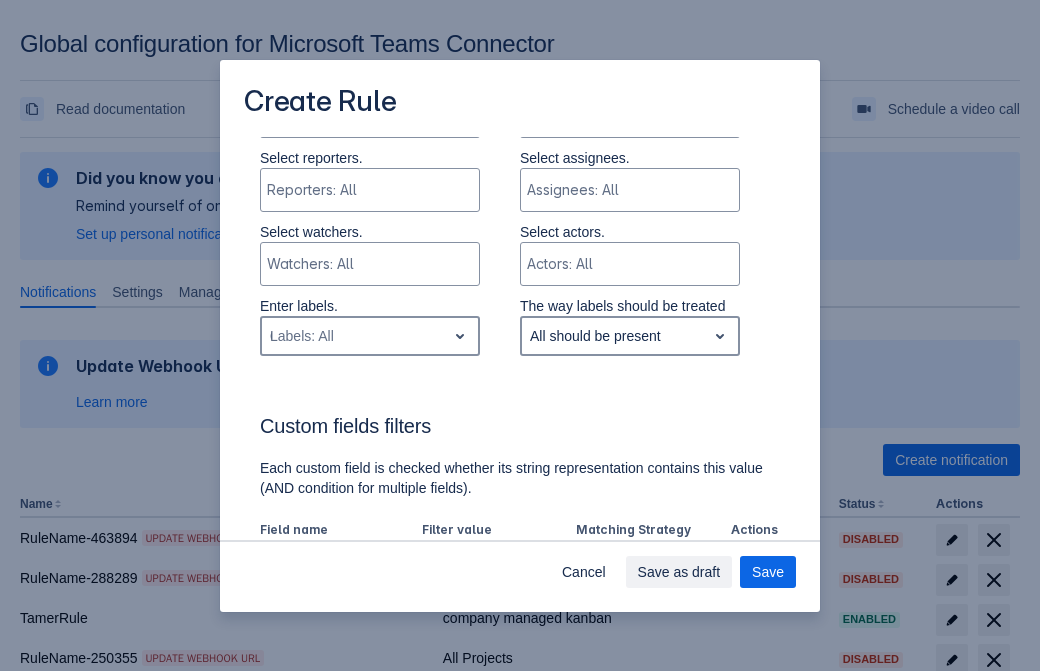 type on "699450_label" 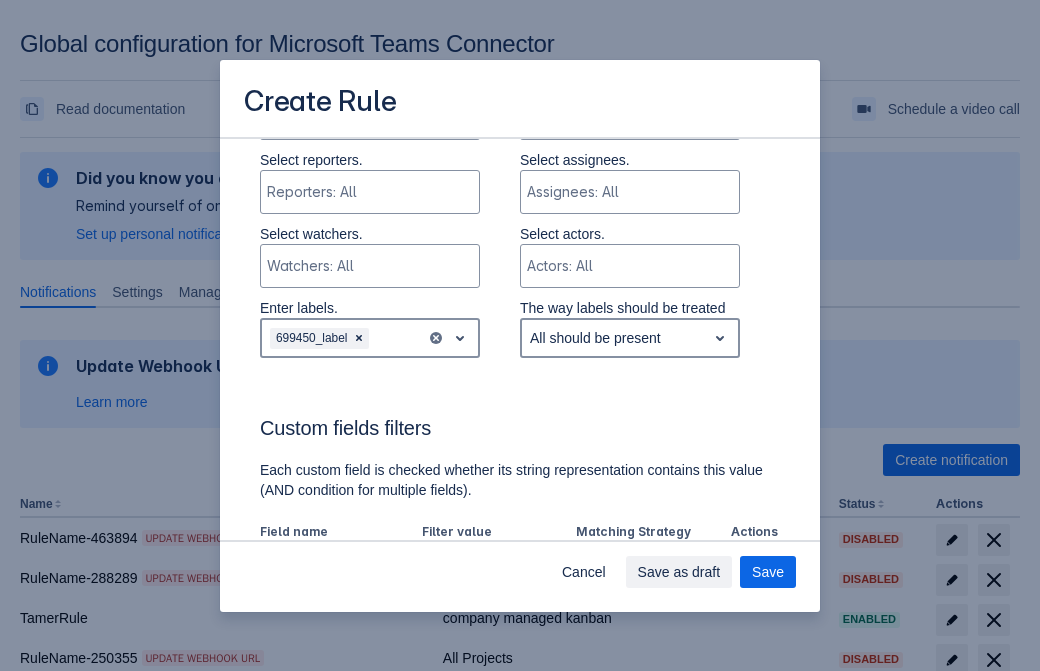 scroll, scrollTop: 1150, scrollLeft: 0, axis: vertical 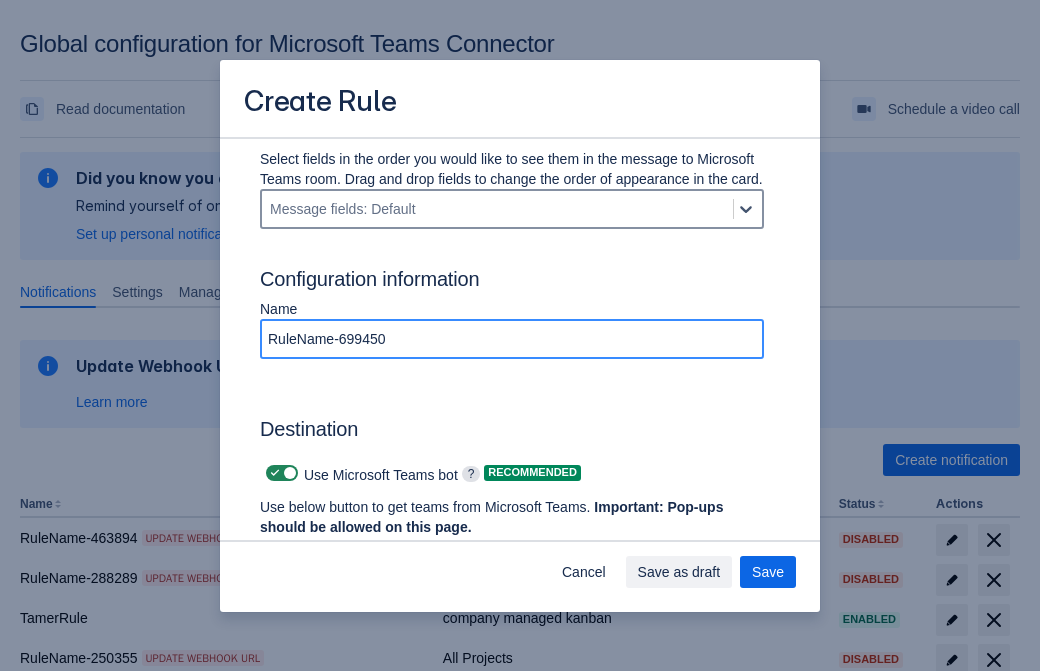 type on "RuleName-699450" 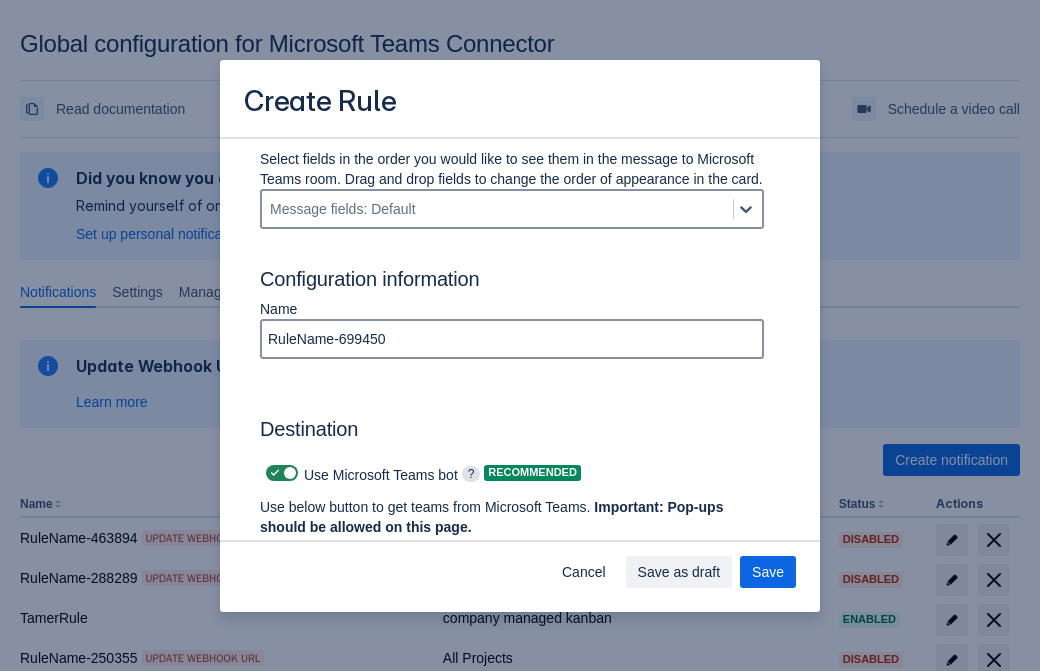 click at bounding box center (275, 473) 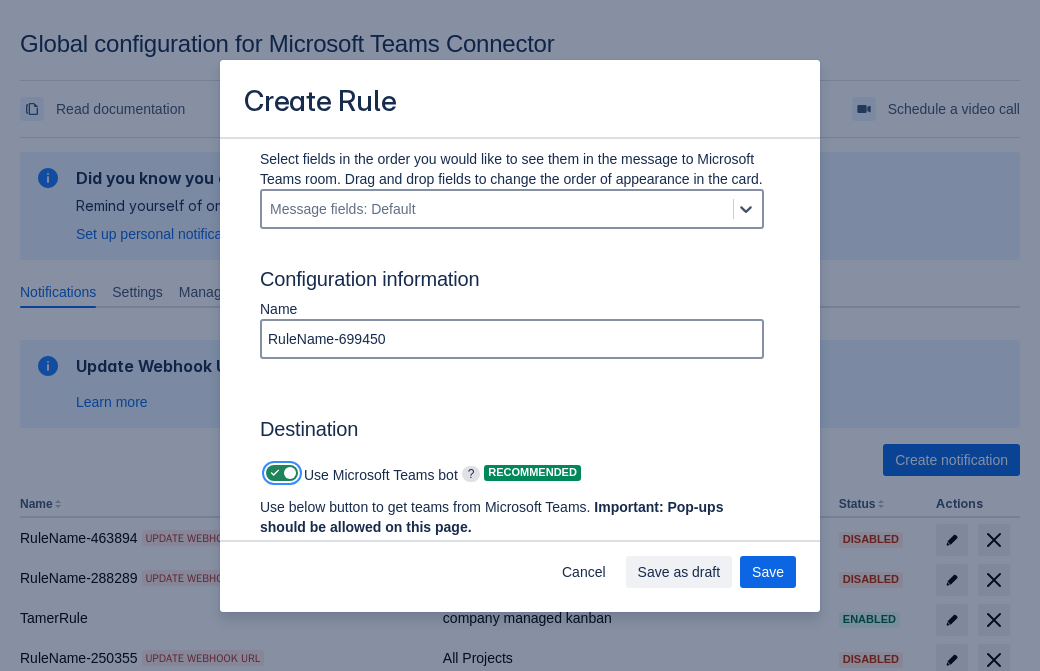 click at bounding box center (272, 473) 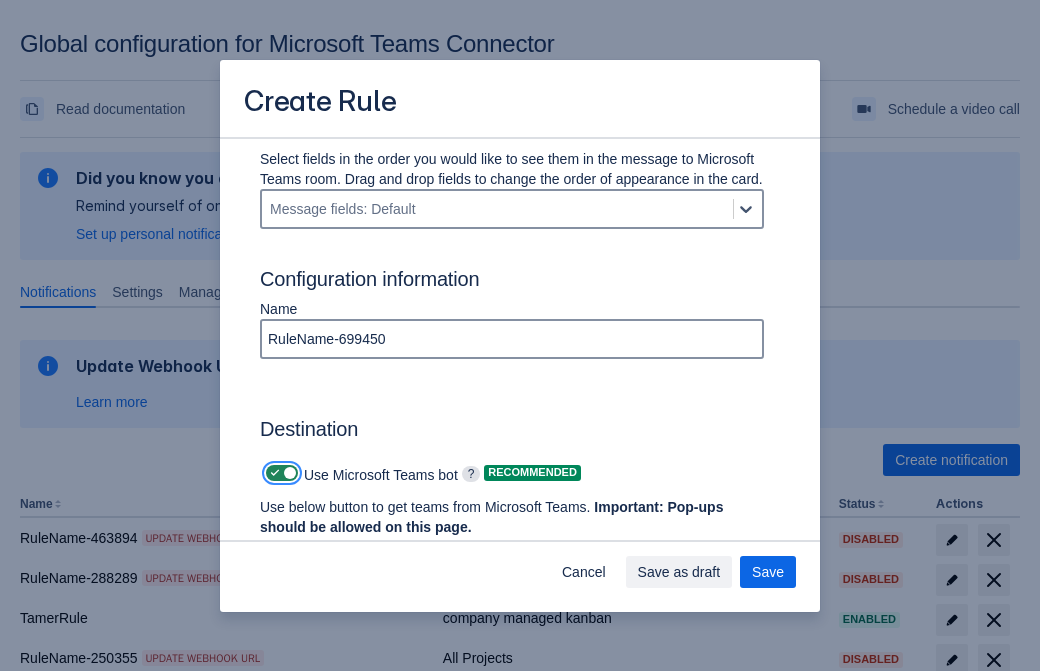 checkbox on "false" 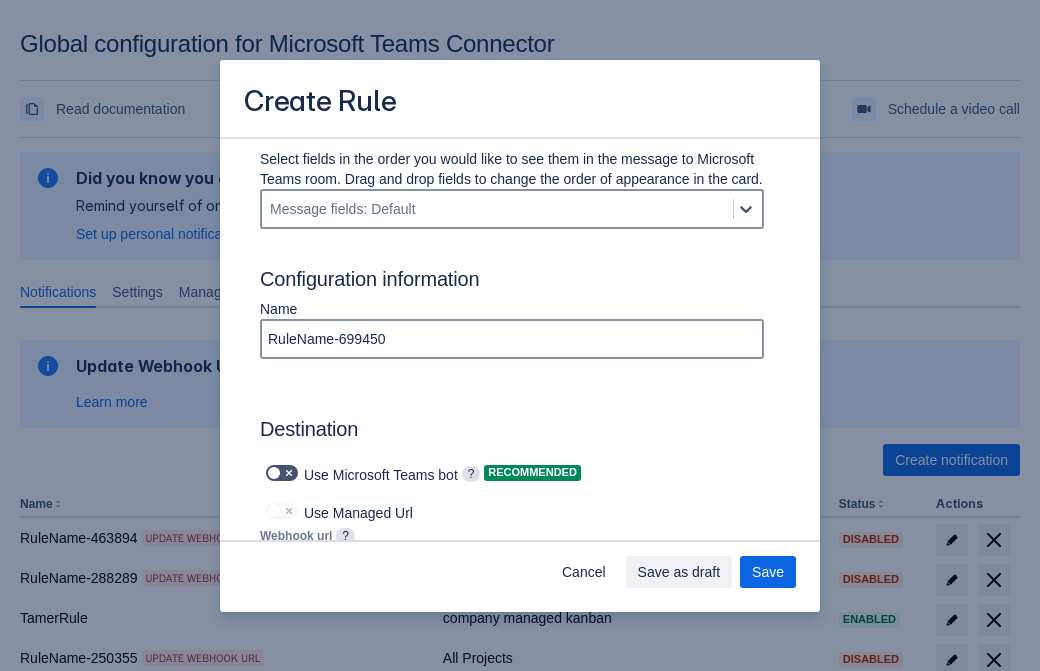 type on "https://prod-112.westeurope.logic.azure.com:443/workflows/bae959254738451b85002b53d5e90c49/triggers/manual/paths/invoke?api-version=2016-06-01&sp=%2Ftriggers%2Fmanual%2Frun&sv=1.0&sig=CudmuBtU-267HGLerd2tjXd6V0kZ_6hT4zUisFFEZeA" 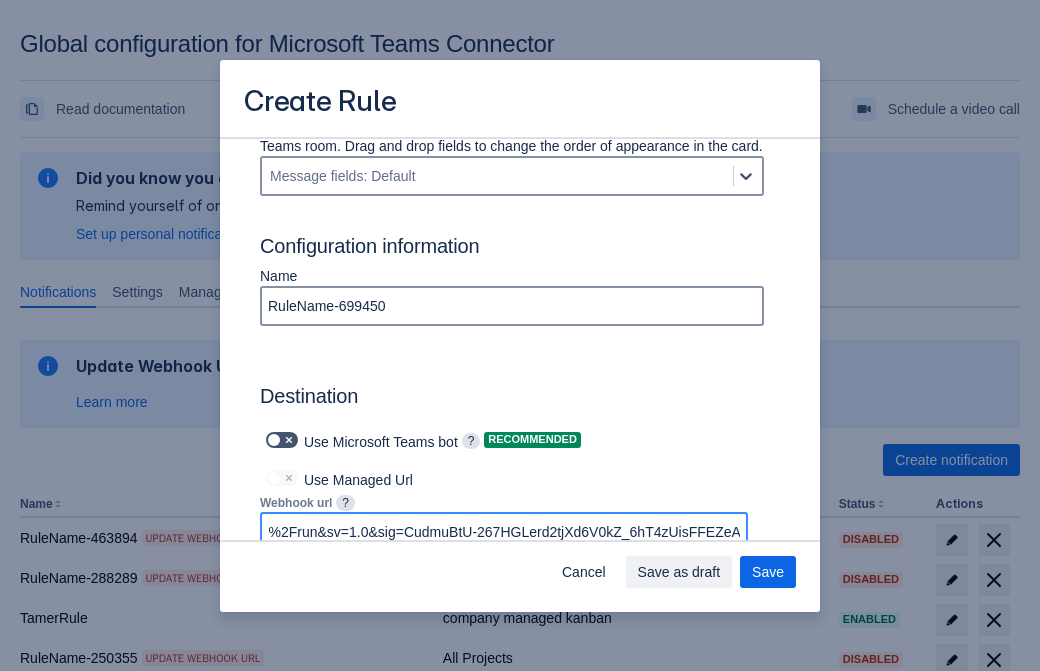 click on "Save as draft" at bounding box center (679, 572) 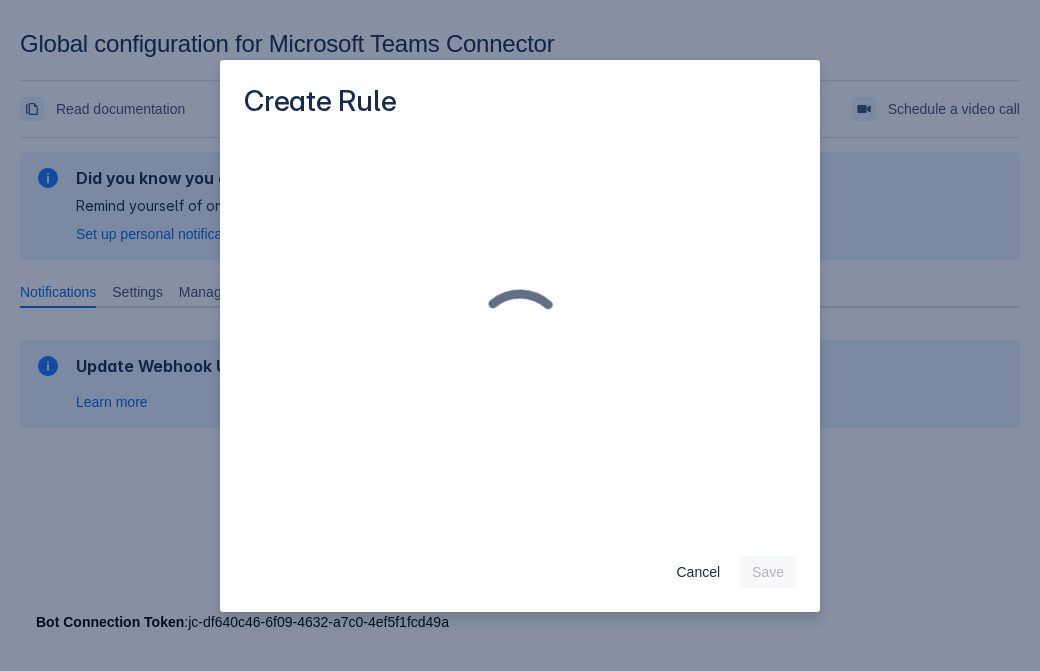 scroll, scrollTop: 0, scrollLeft: 0, axis: both 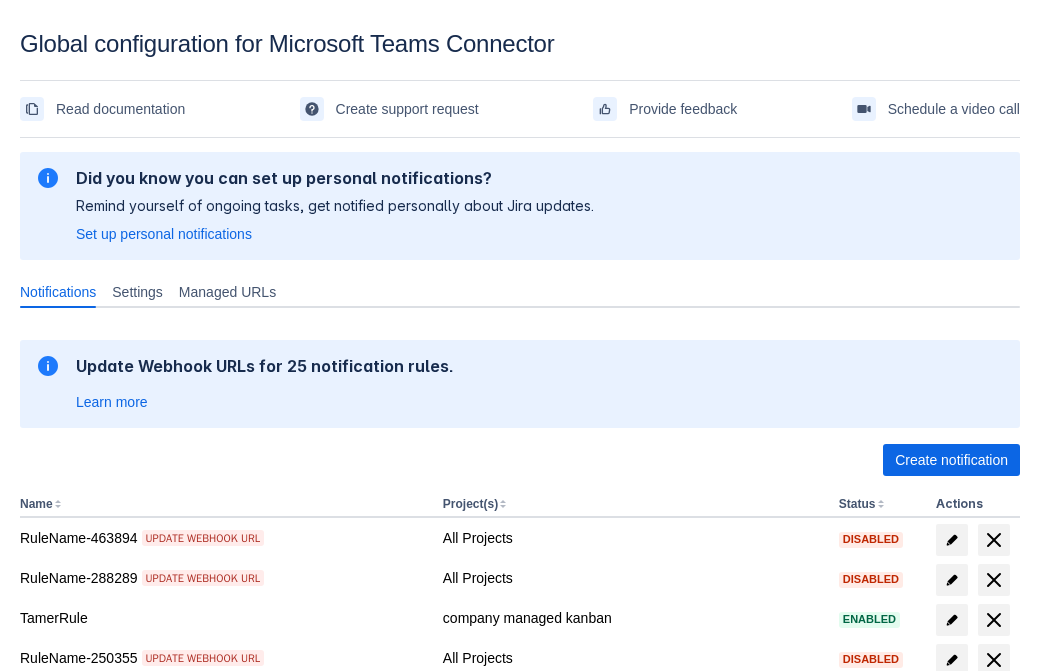 click on "Load more" at bounding box center (65, 976) 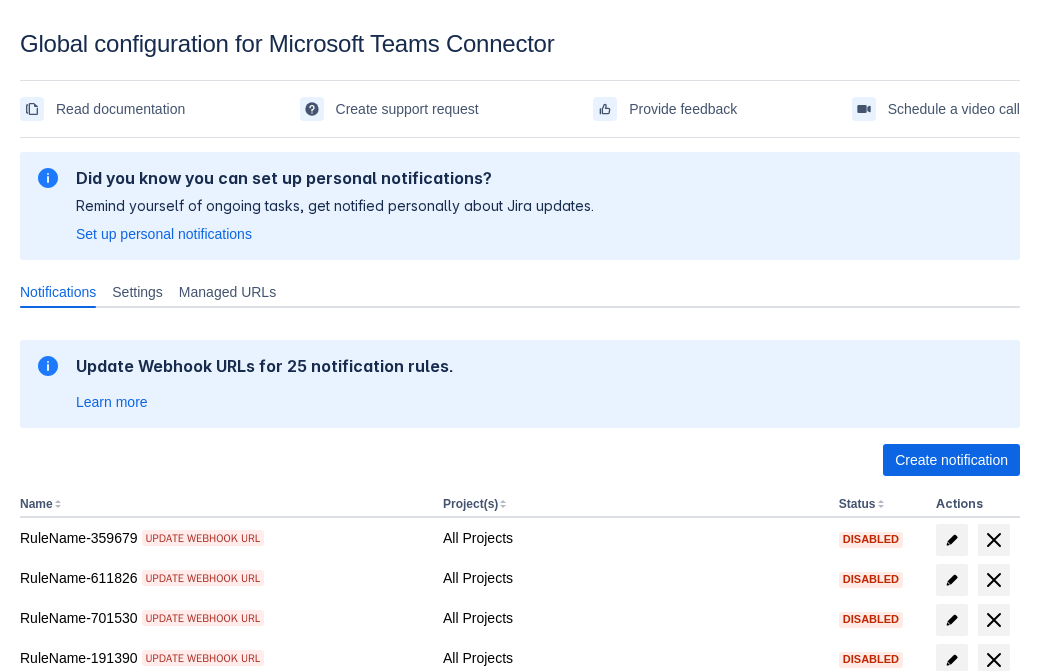 scroll, scrollTop: 413, scrollLeft: 0, axis: vertical 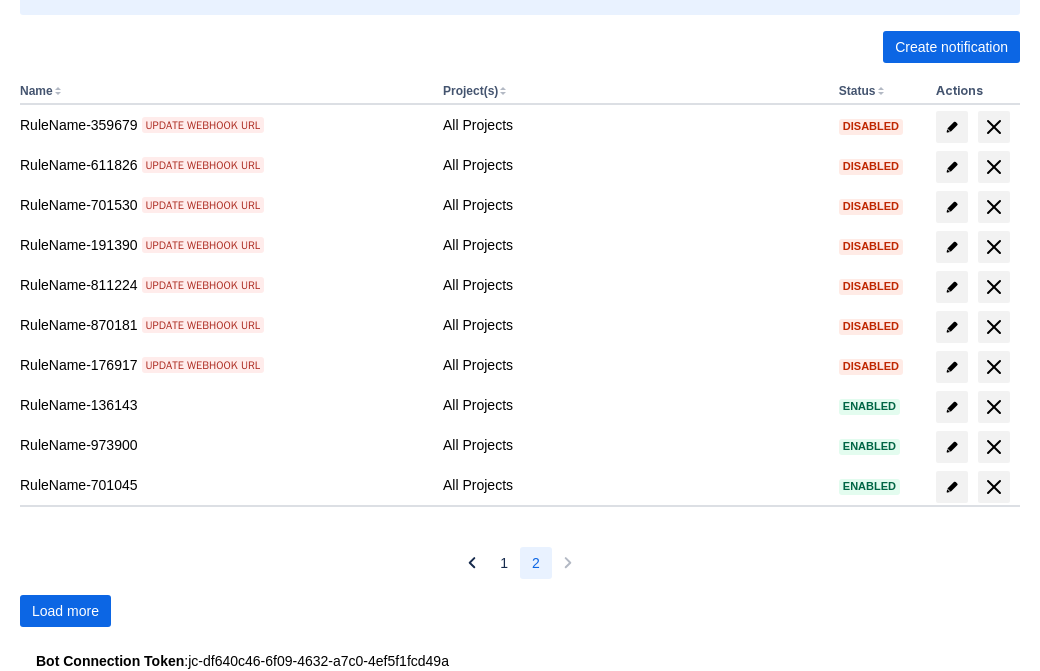 click on "Load more" at bounding box center [65, 611] 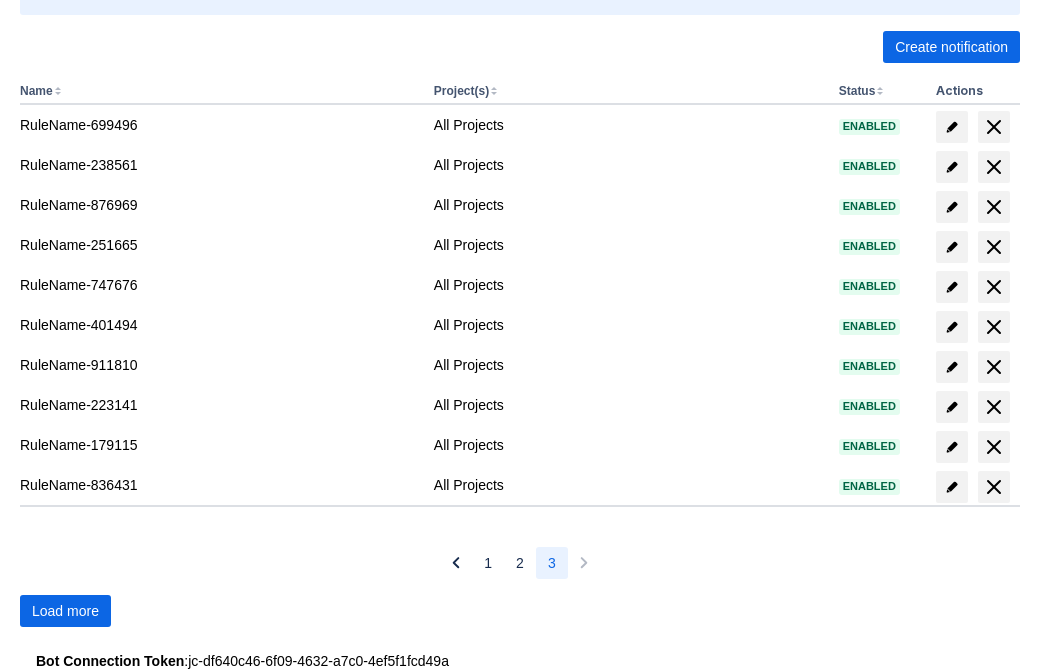 click on "Load more" at bounding box center (65, 611) 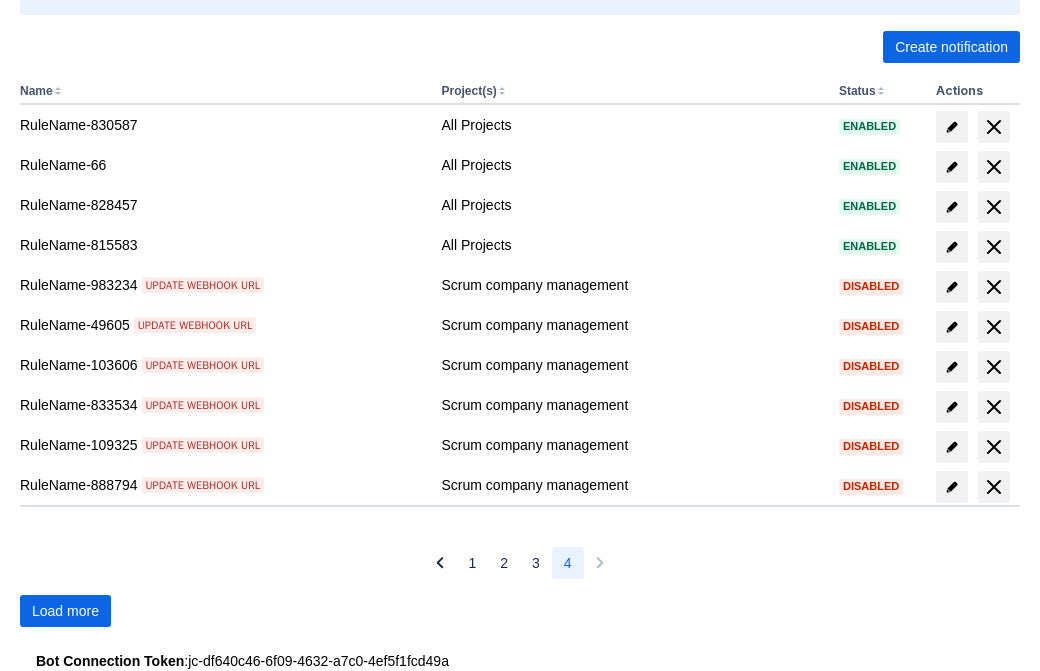 click on "Load more" at bounding box center (65, 611) 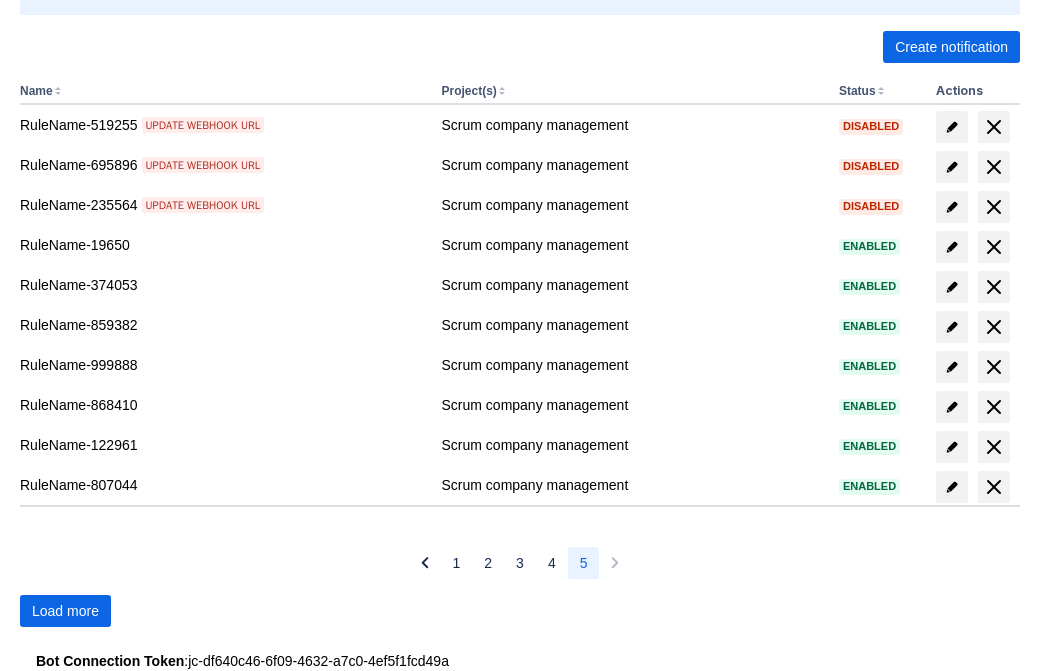 click on "Load more" at bounding box center [65, 611] 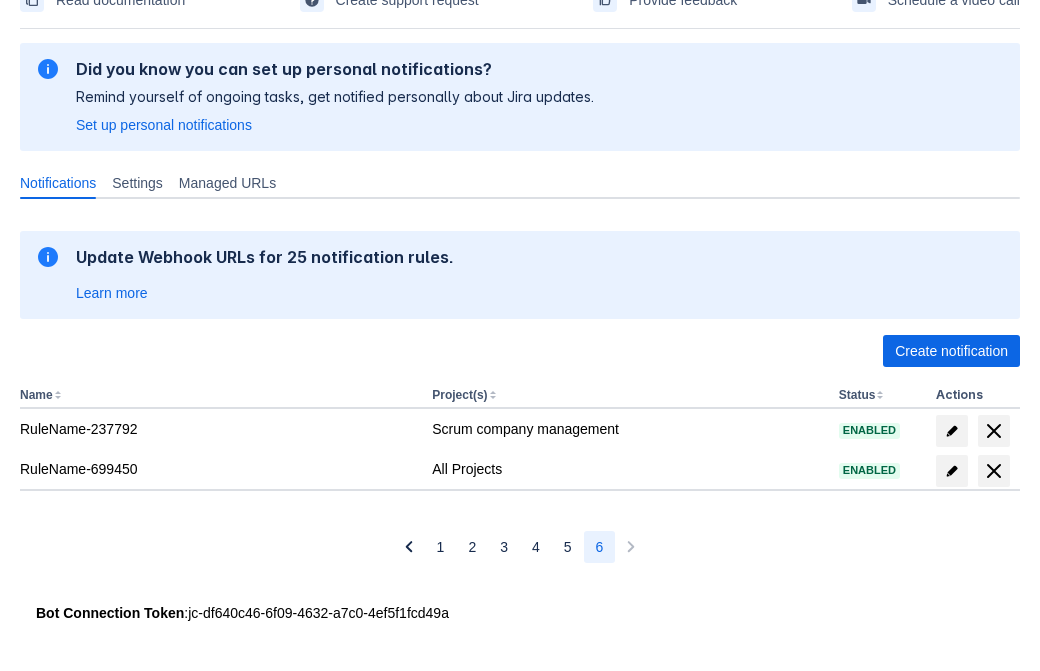 scroll, scrollTop: 109, scrollLeft: 0, axis: vertical 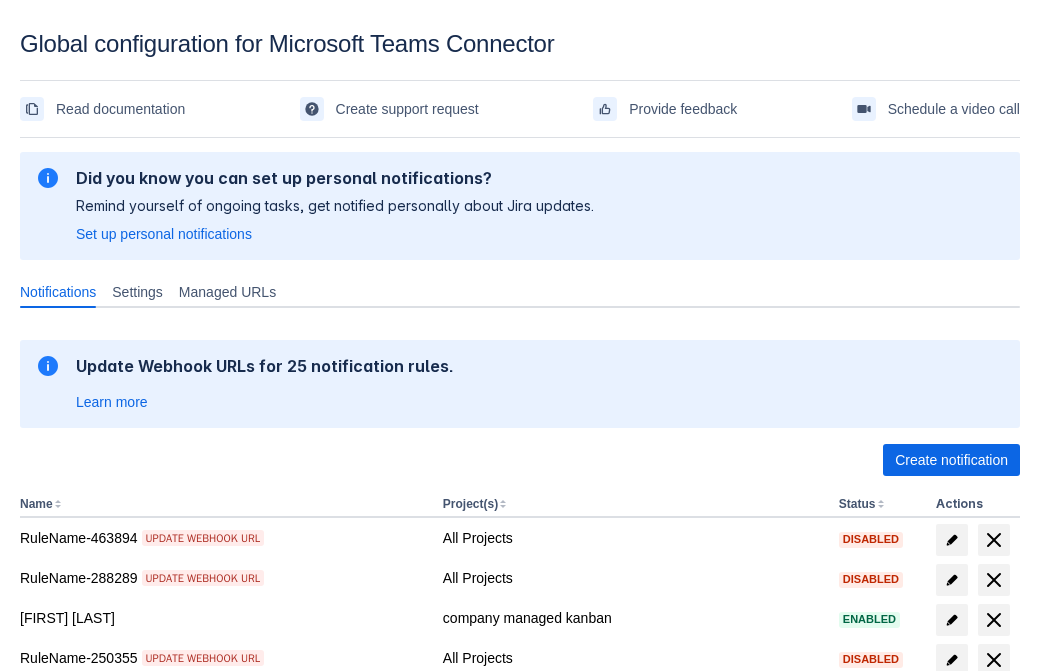 click on "Load more" at bounding box center [65, 976] 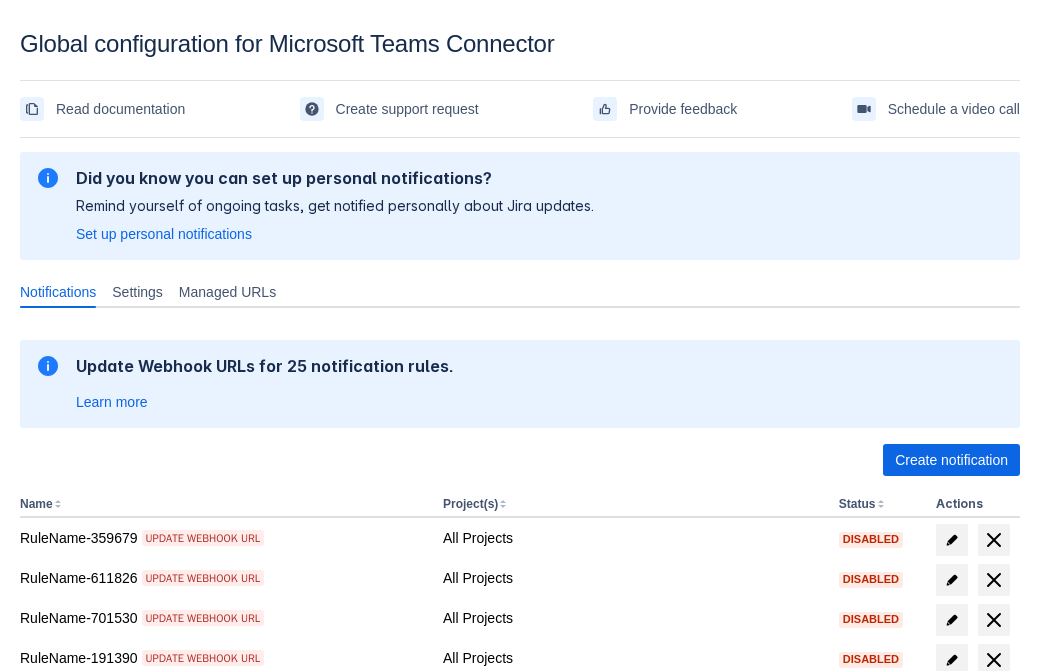 scroll, scrollTop: 413, scrollLeft: 0, axis: vertical 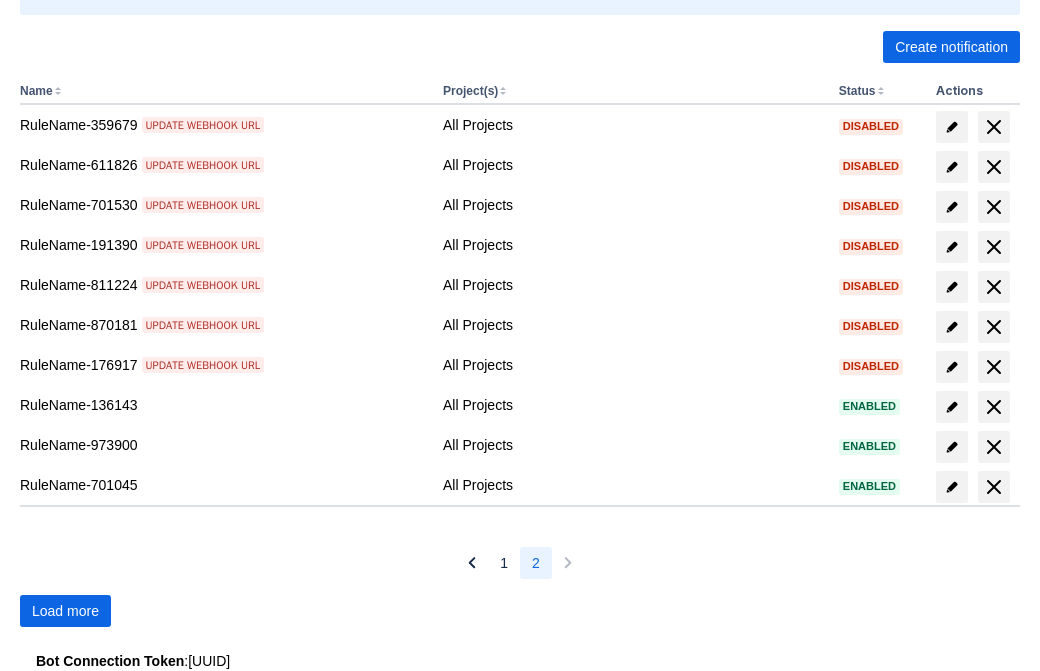 click on "Load more" at bounding box center (65, 611) 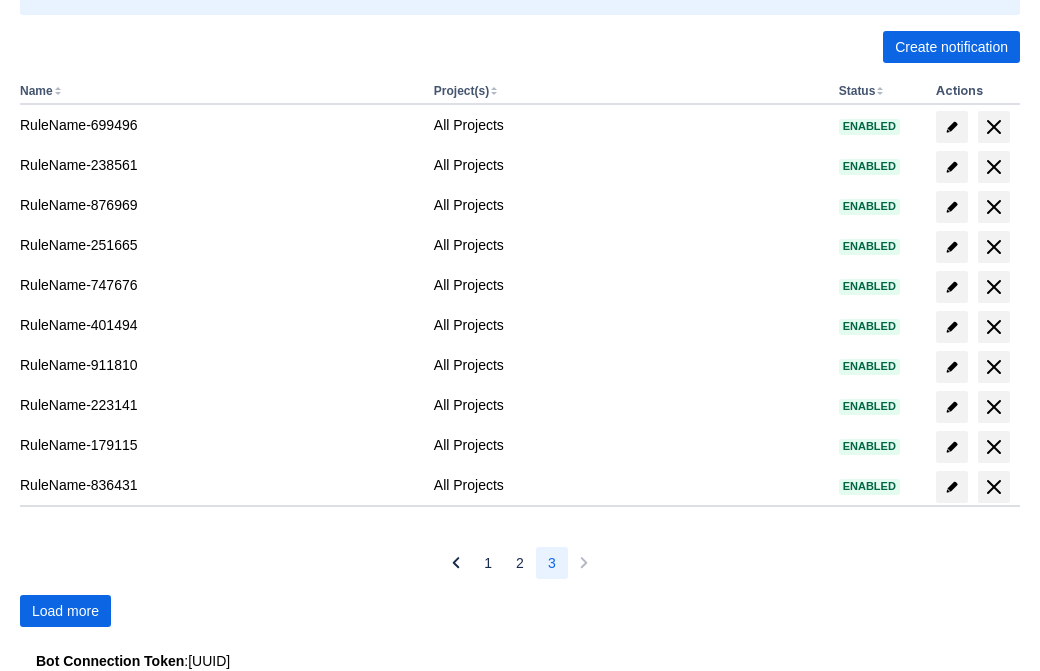 click on "Load more" at bounding box center (65, 611) 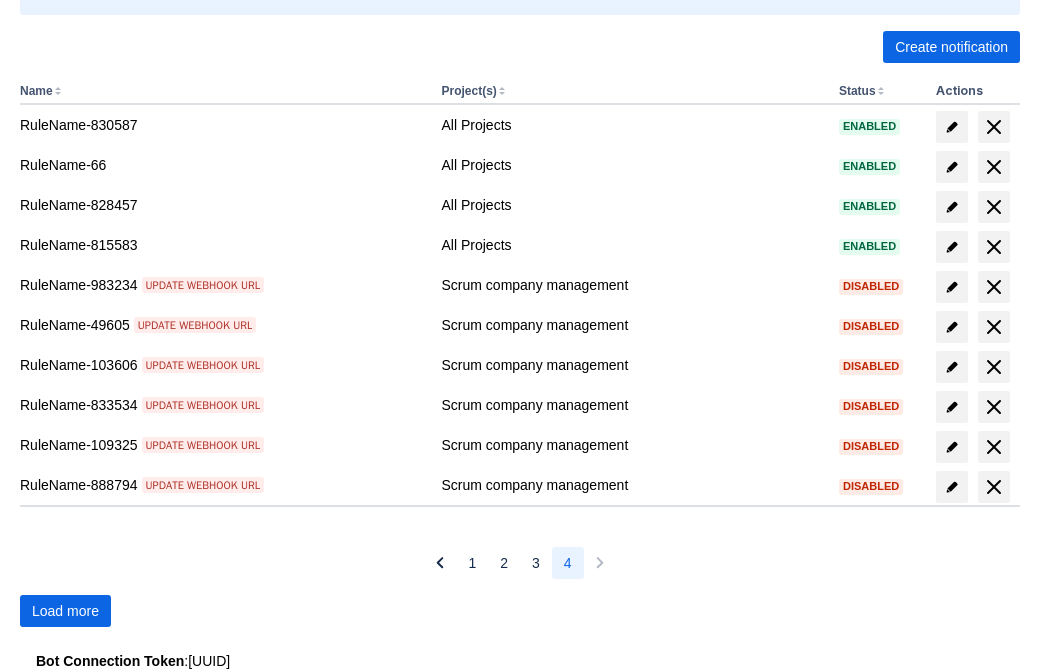 click on "Load more" at bounding box center [65, 611] 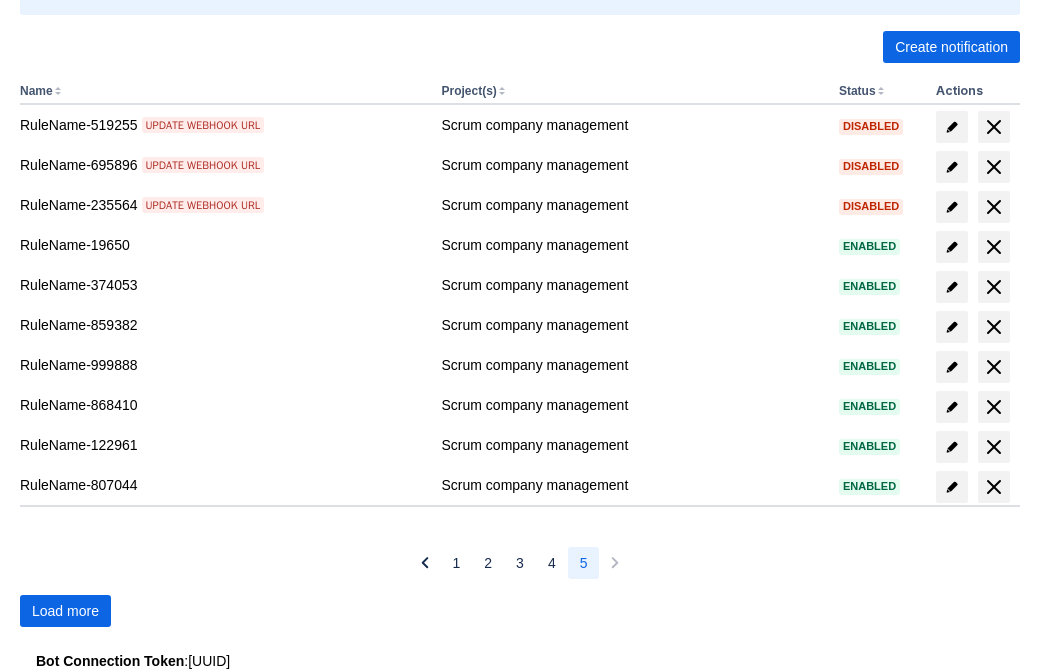 click on "Load more" at bounding box center [65, 611] 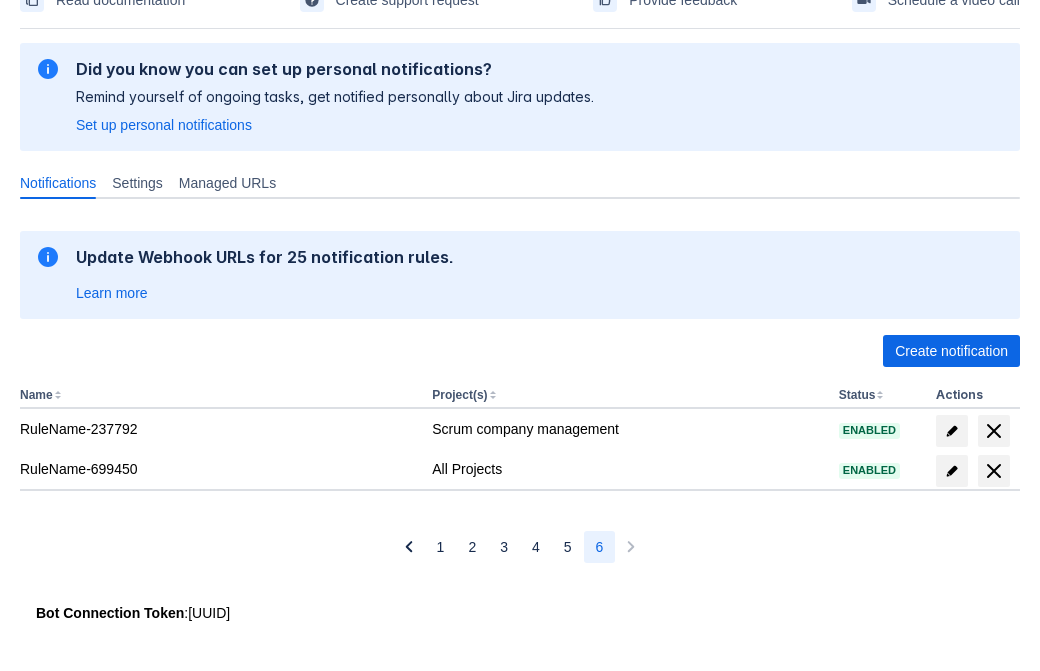 scroll, scrollTop: 109, scrollLeft: 0, axis: vertical 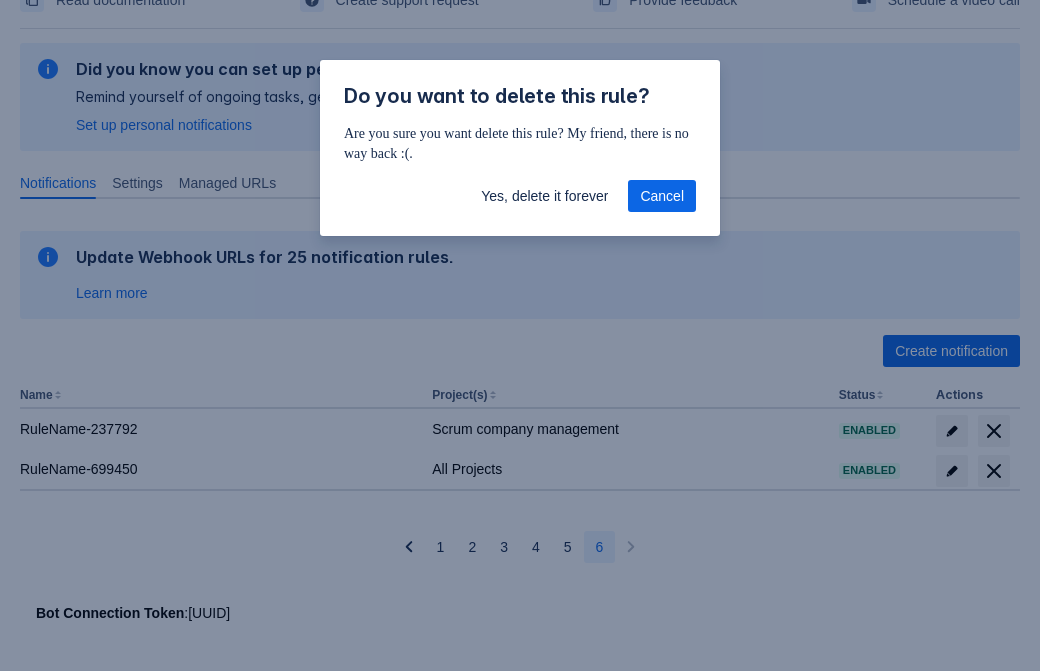 click on "Yes, delete it forever" at bounding box center [544, 196] 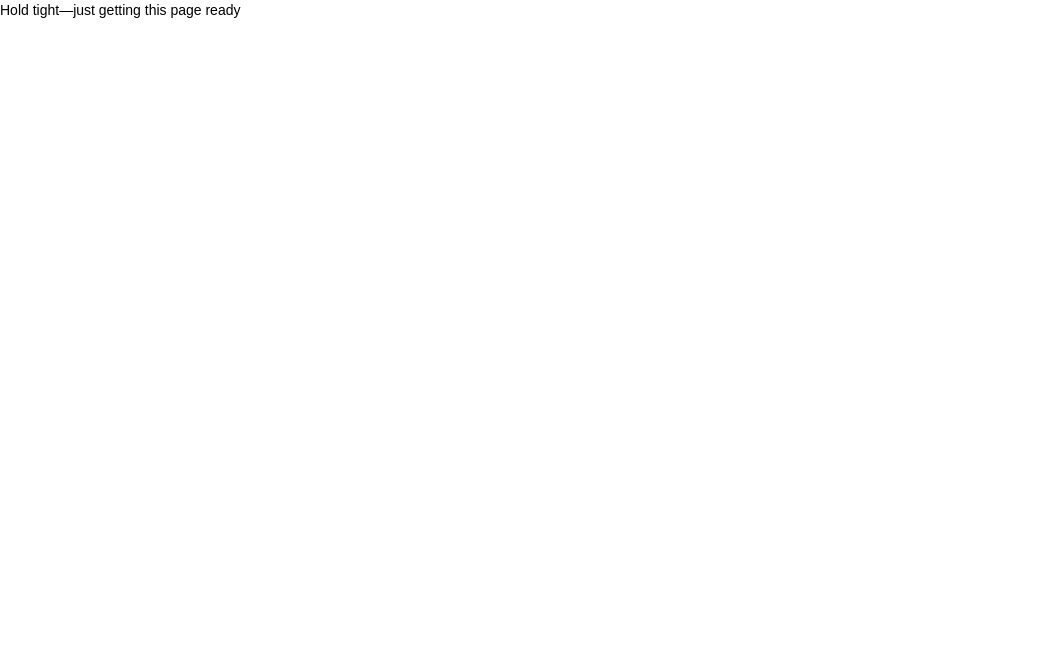 scroll, scrollTop: 0, scrollLeft: 0, axis: both 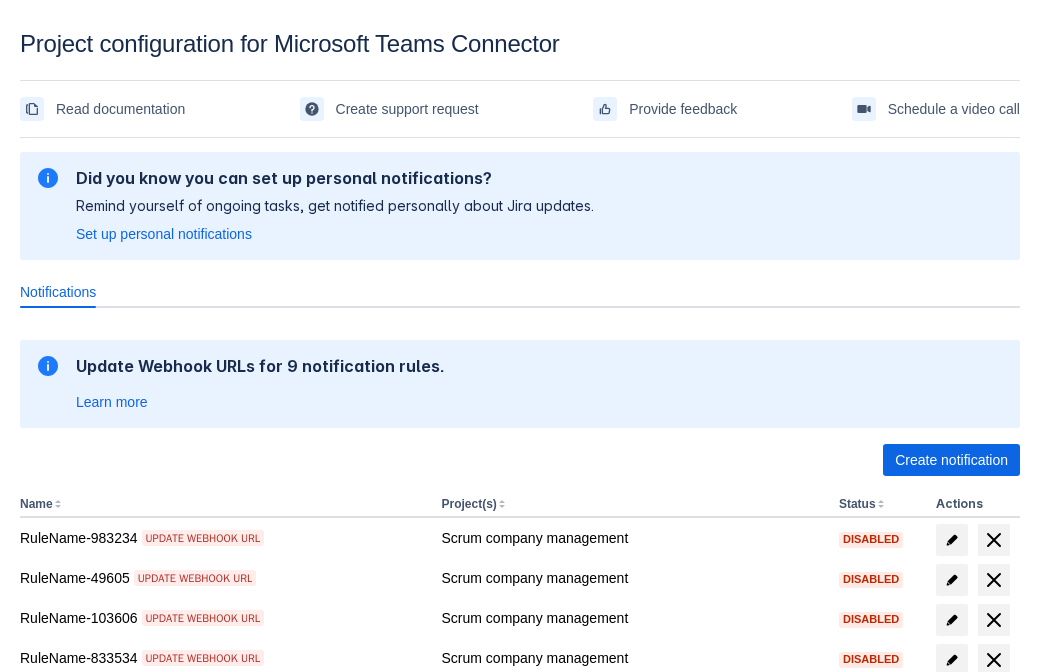 click on "Create notification" at bounding box center (951, 460) 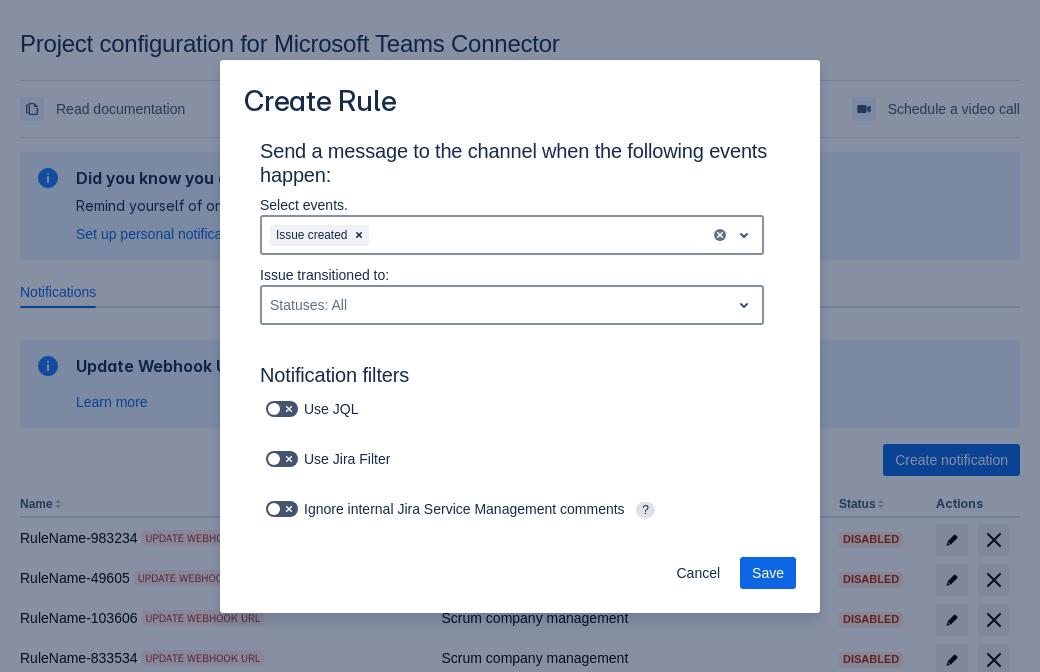 click on "Labels: All" at bounding box center [354, 803] 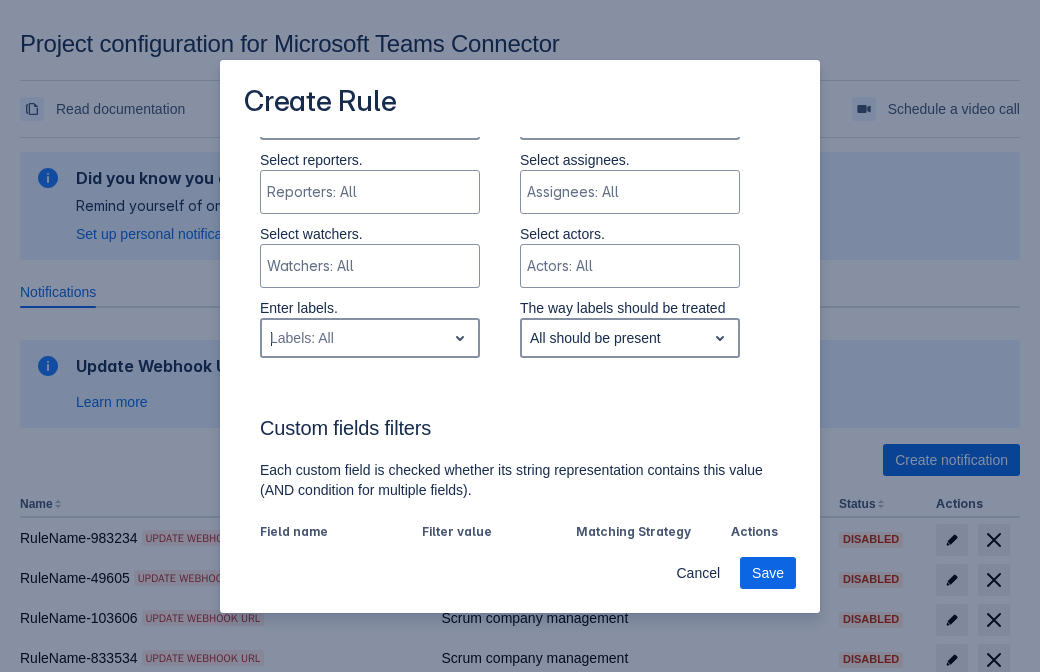 type on "[NUMBER]_label" 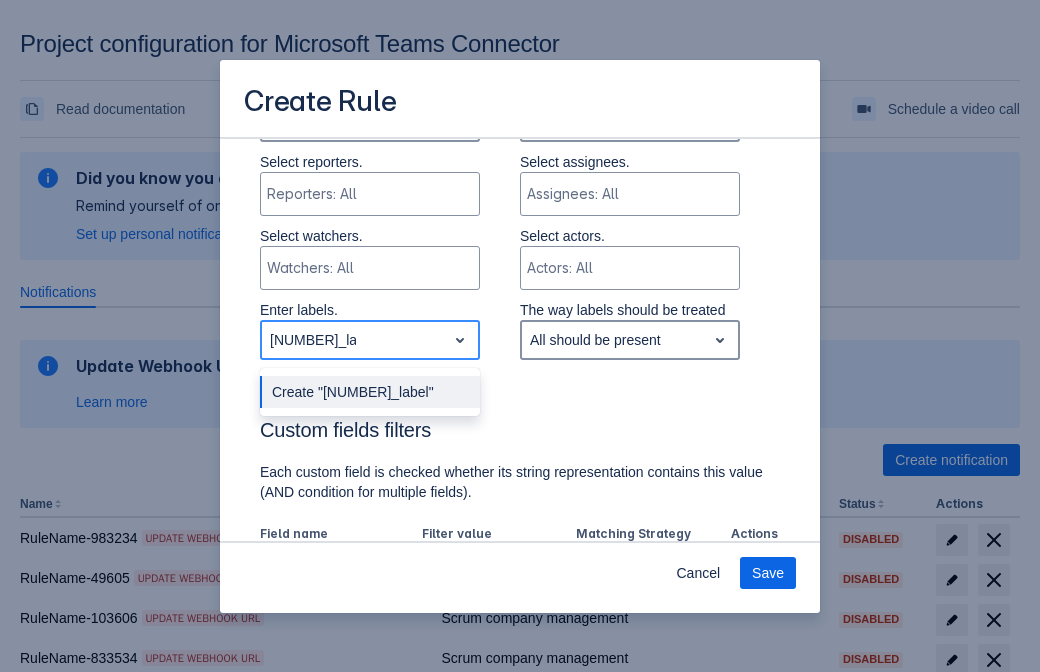 type 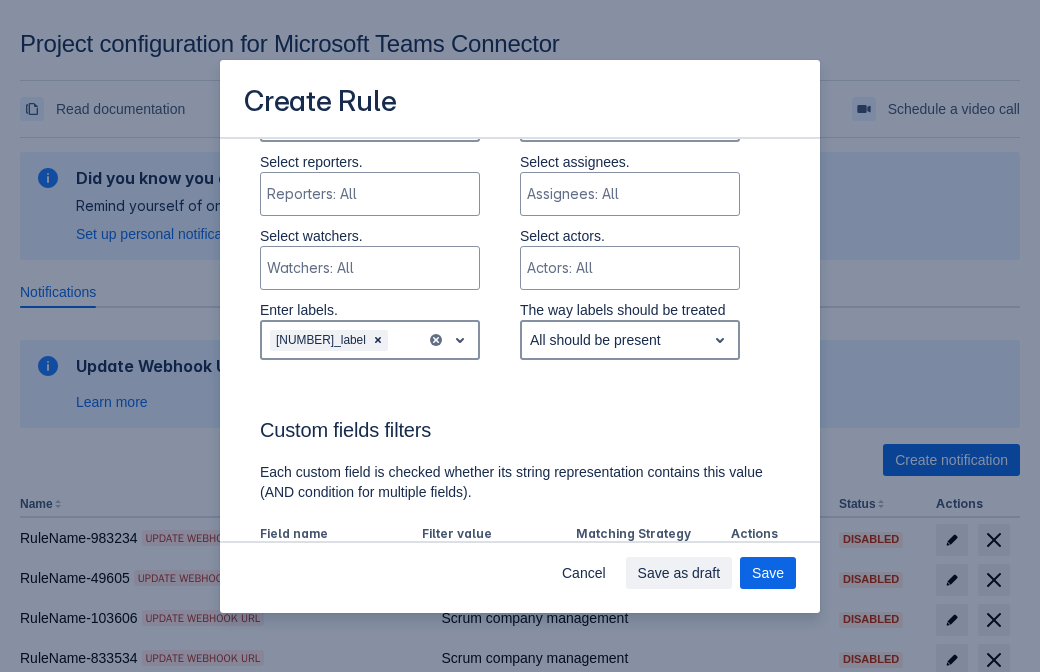 scroll, scrollTop: 1079, scrollLeft: 0, axis: vertical 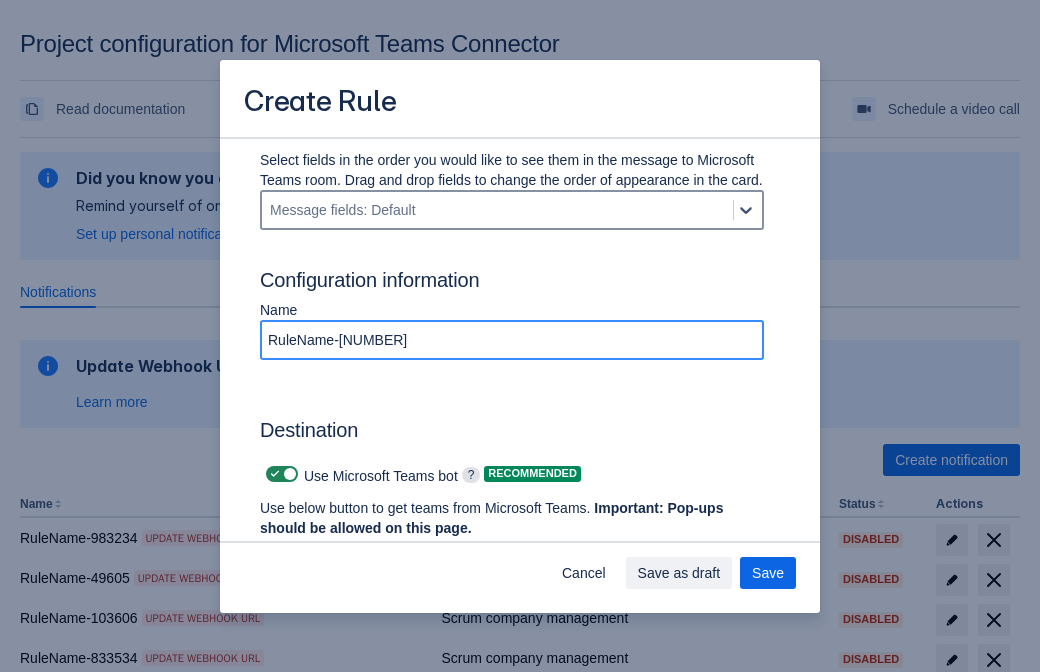 type on "RuleName-725042" 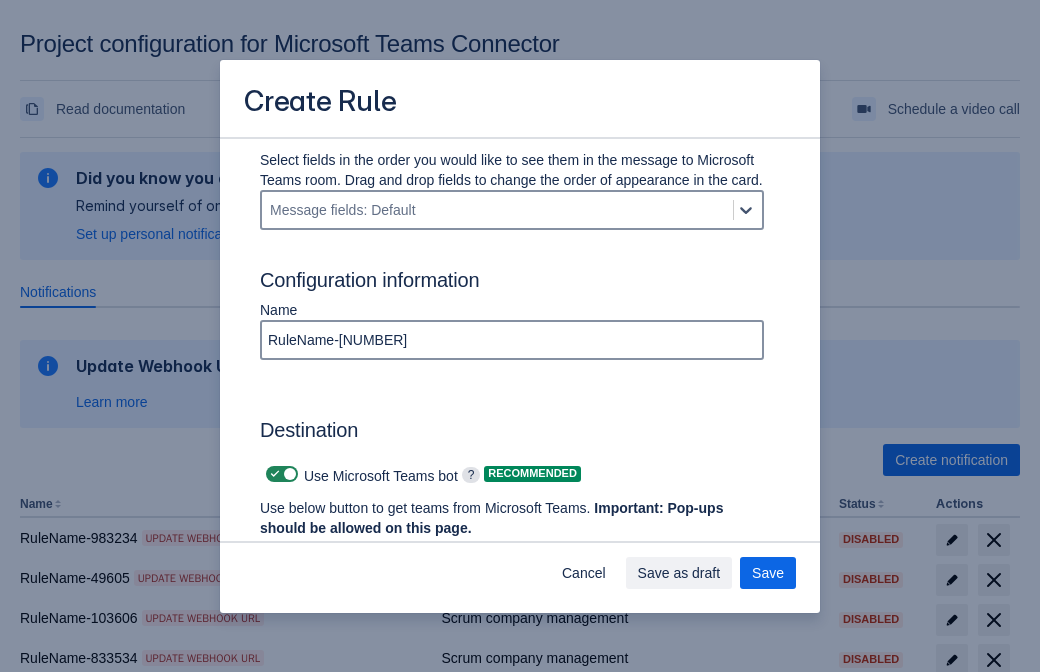 click at bounding box center [275, 474] 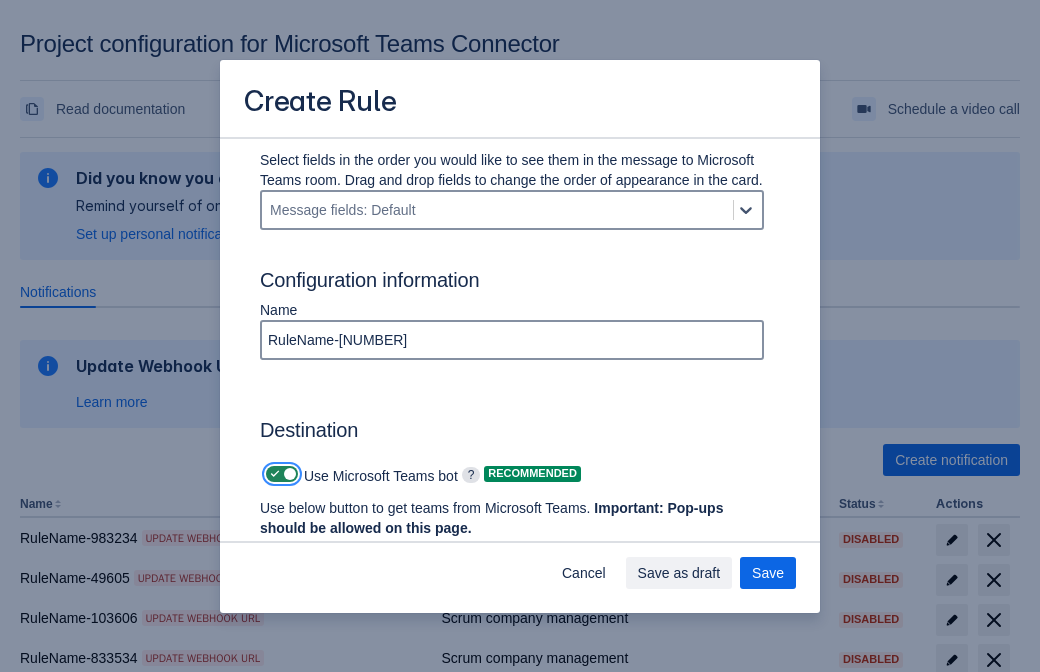checkbox on "false" 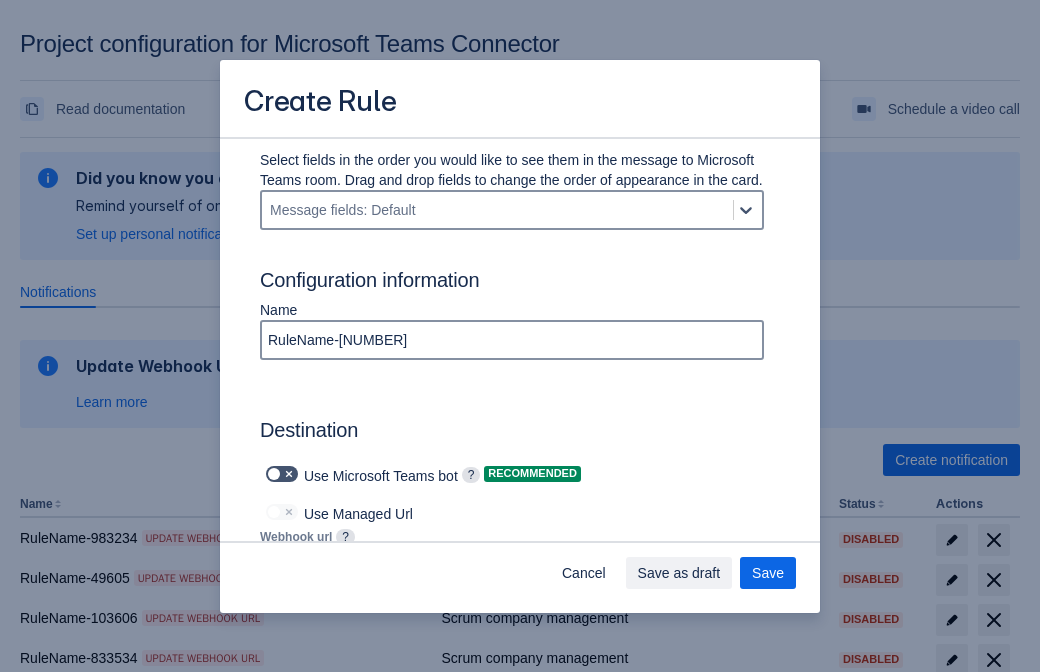 type on "https://prod-103.westeurope.logic.azure.com:443/workflows/562279af401f414e8dae6e8b71857168/triggers/manual/paths/invoke?api-version=2016-06-01&sp=%2Ftriggers%2Fmanual%2Frun&sv=1.0&sig=LWZGx-W07ogWQjWB5rIVE6YSsHexEaZFACJd40jBLAQ" 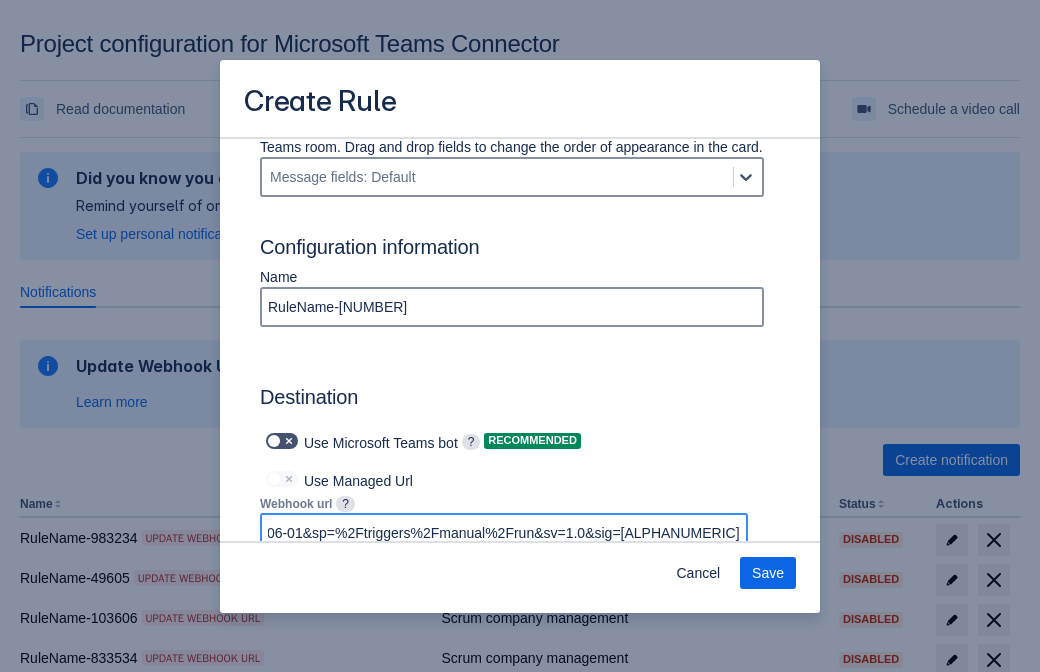 click on "Save" at bounding box center [768, 573] 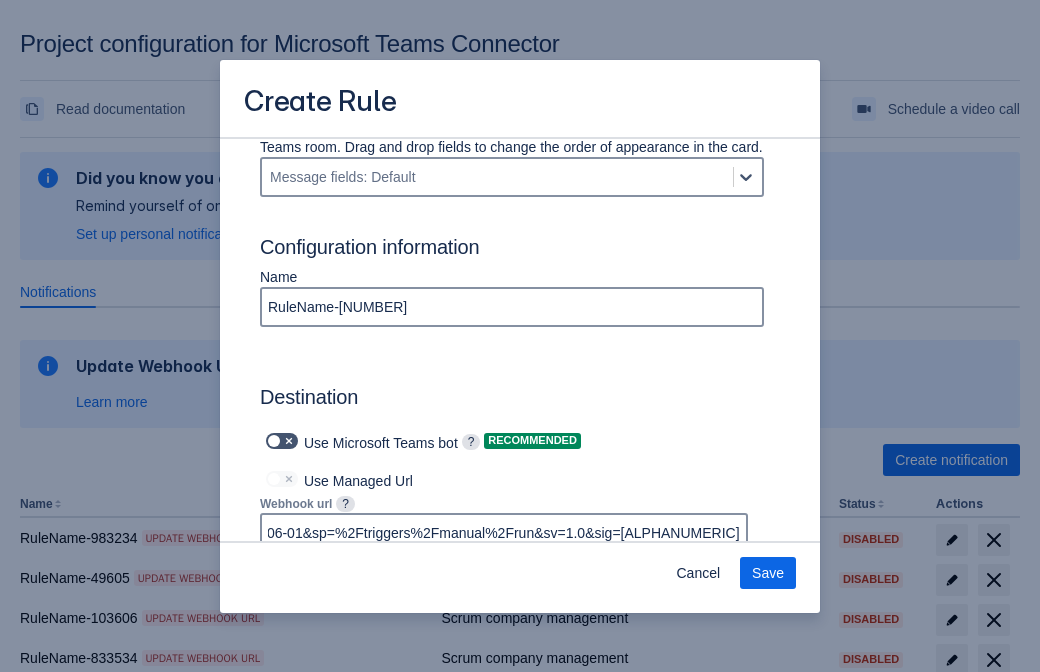 scroll, scrollTop: 0, scrollLeft: 0, axis: both 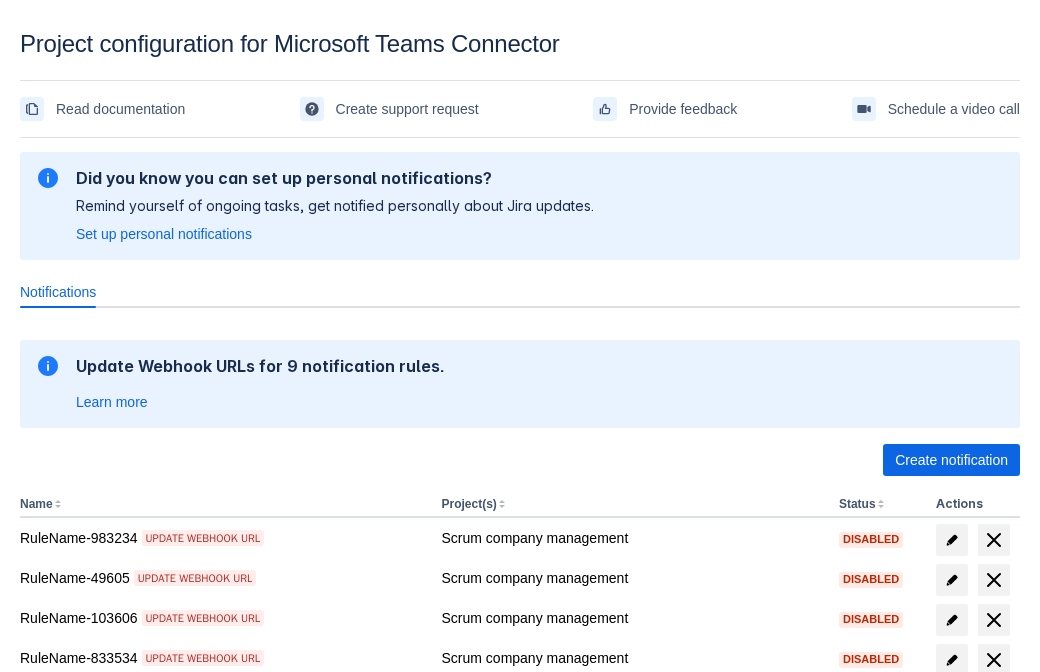 click on "Load more" at bounding box center (65, 976) 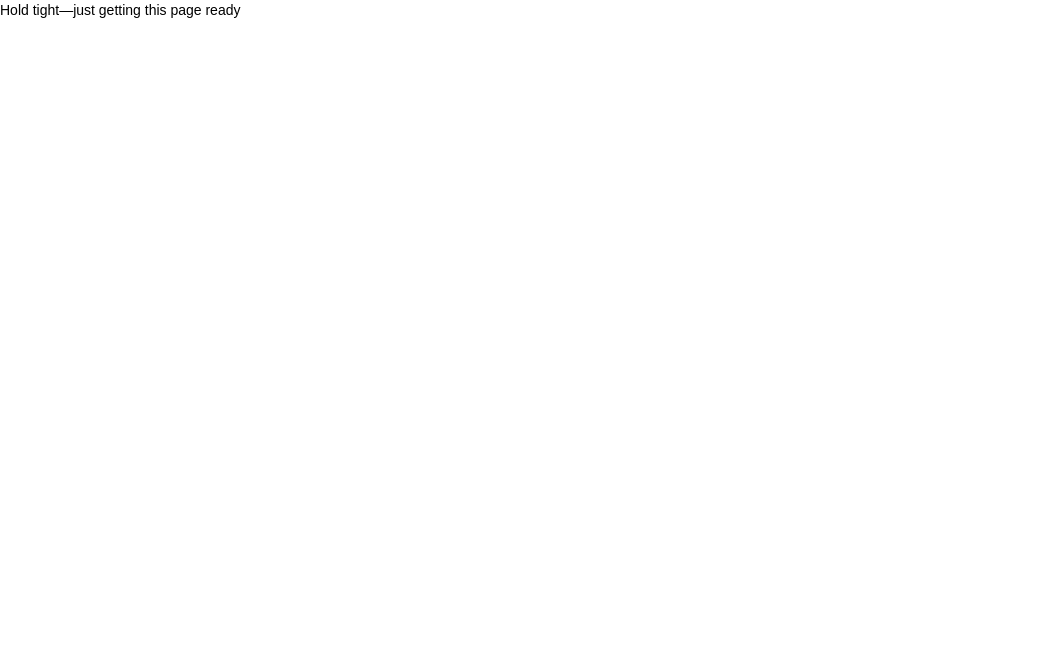 scroll, scrollTop: 0, scrollLeft: 0, axis: both 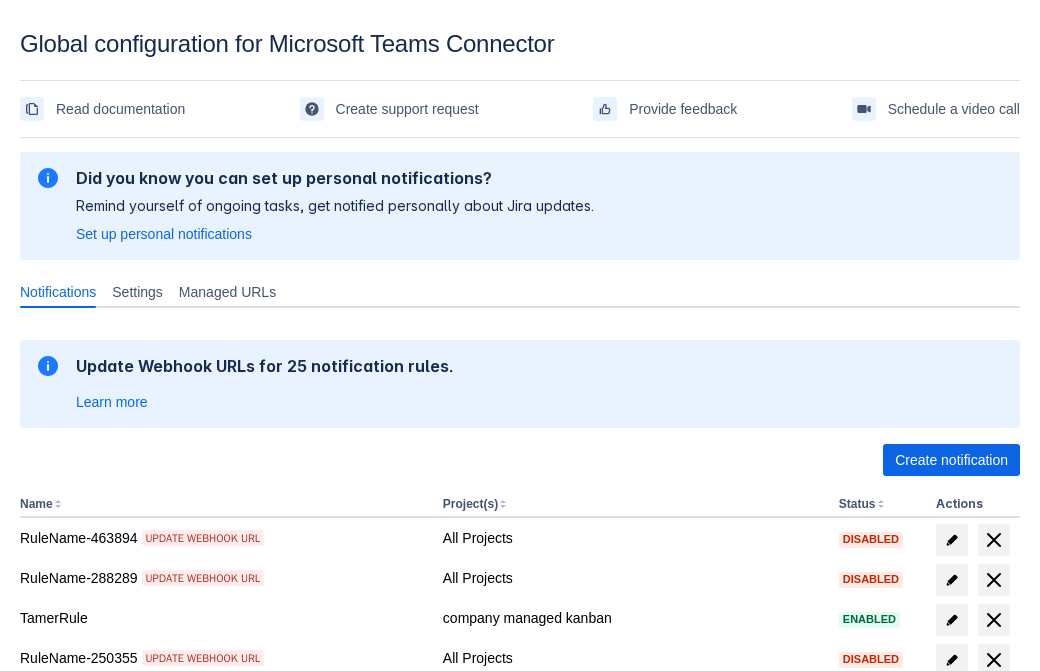 click on "Load more" at bounding box center (65, 976) 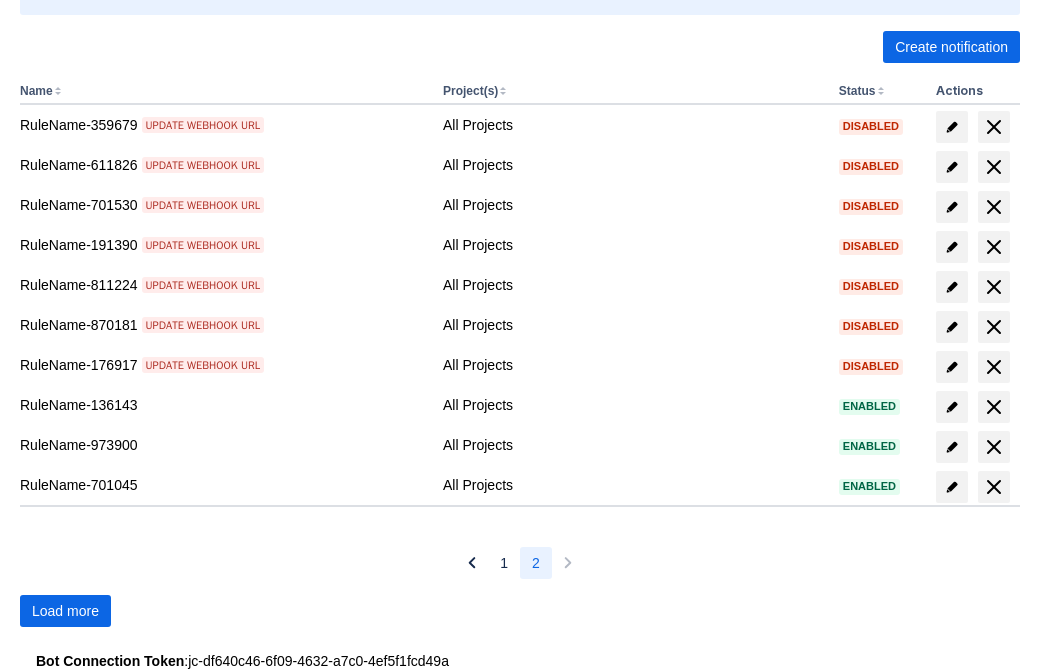 click on "Load more" at bounding box center [65, 611] 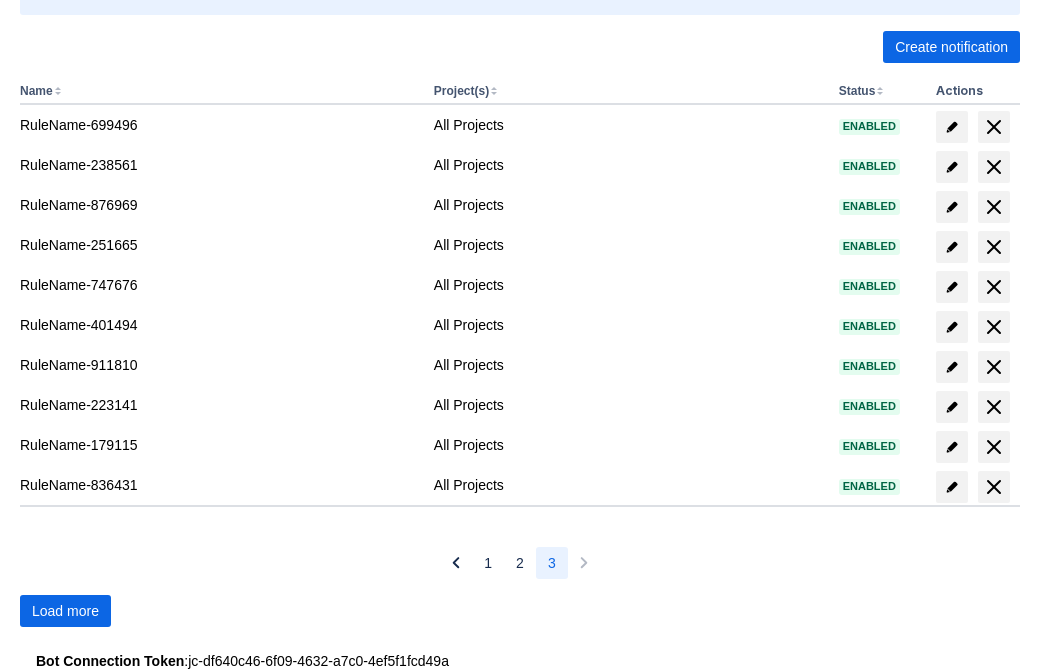 click on "Load more" at bounding box center (65, 611) 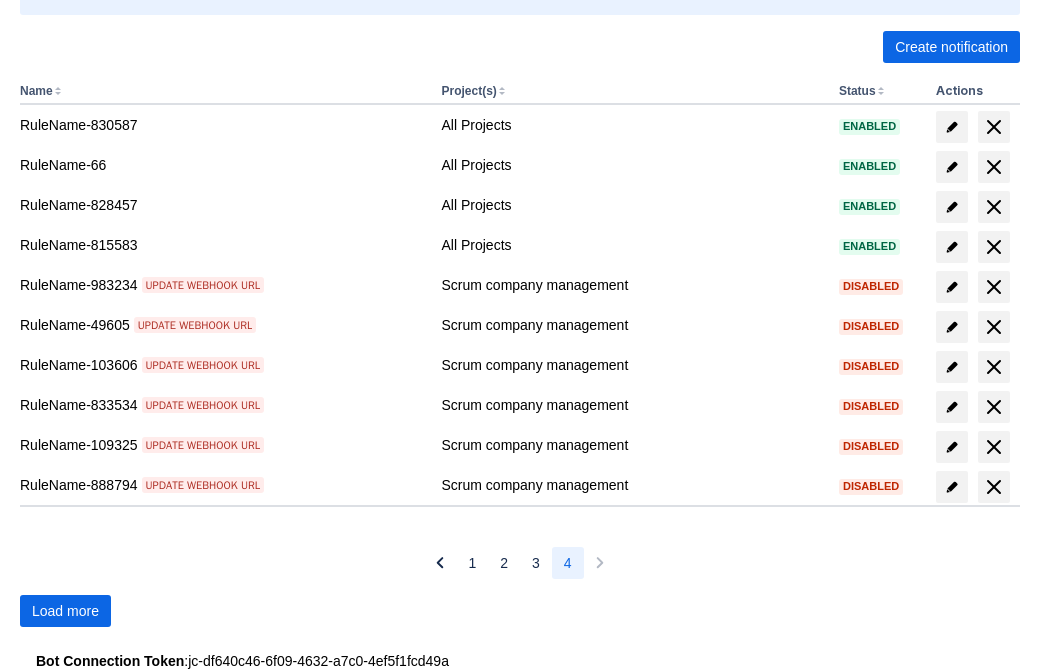 click on "Load more" at bounding box center [65, 611] 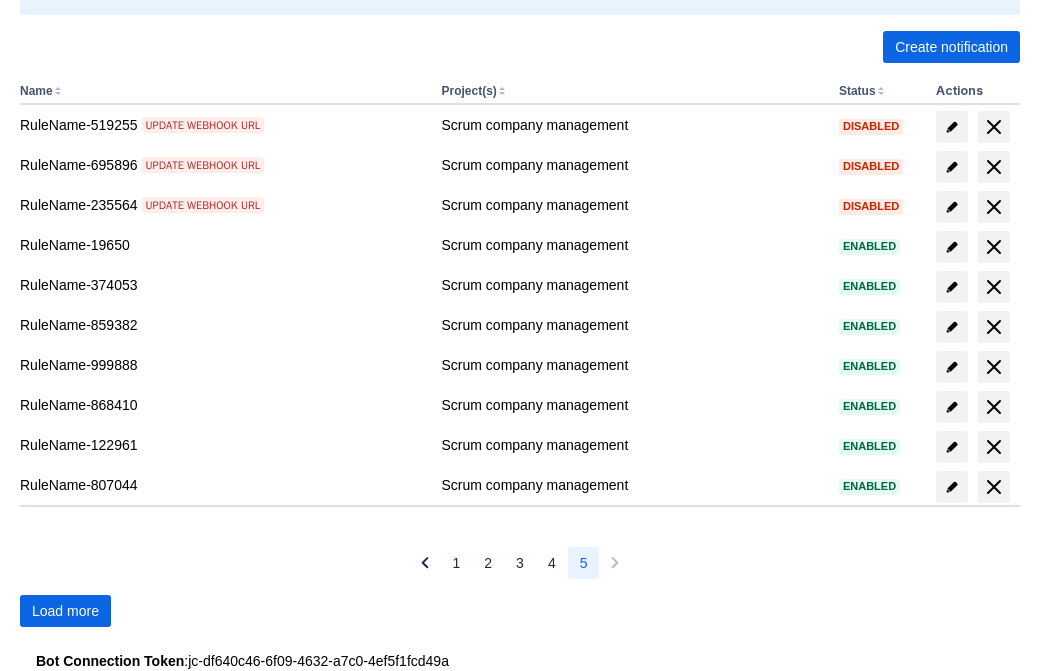 click on "Load more" at bounding box center (65, 611) 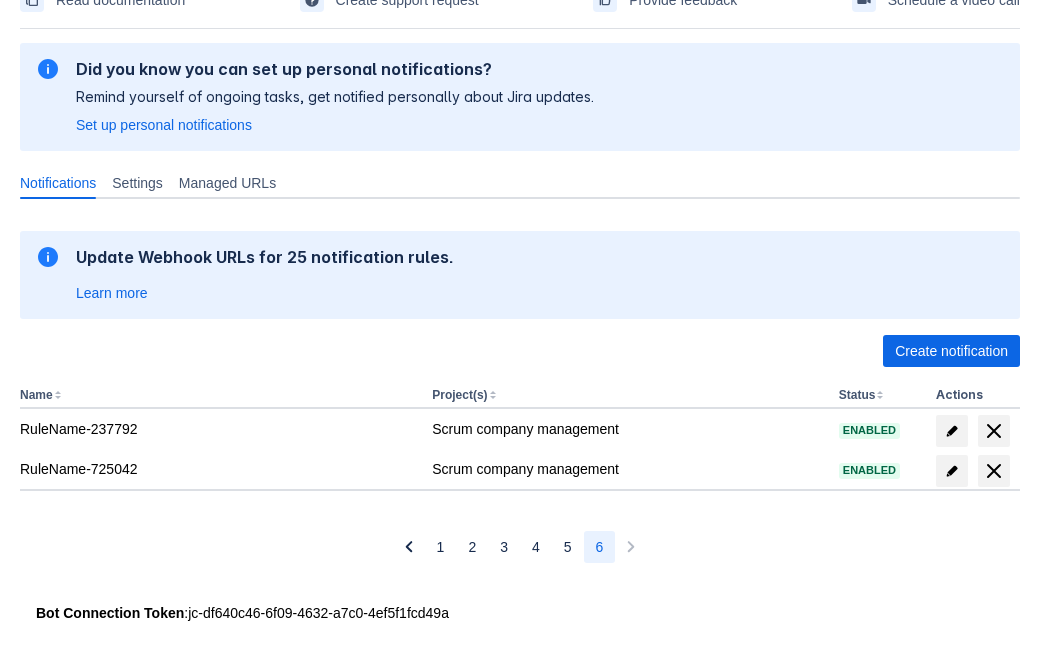 click at bounding box center (994, 471) 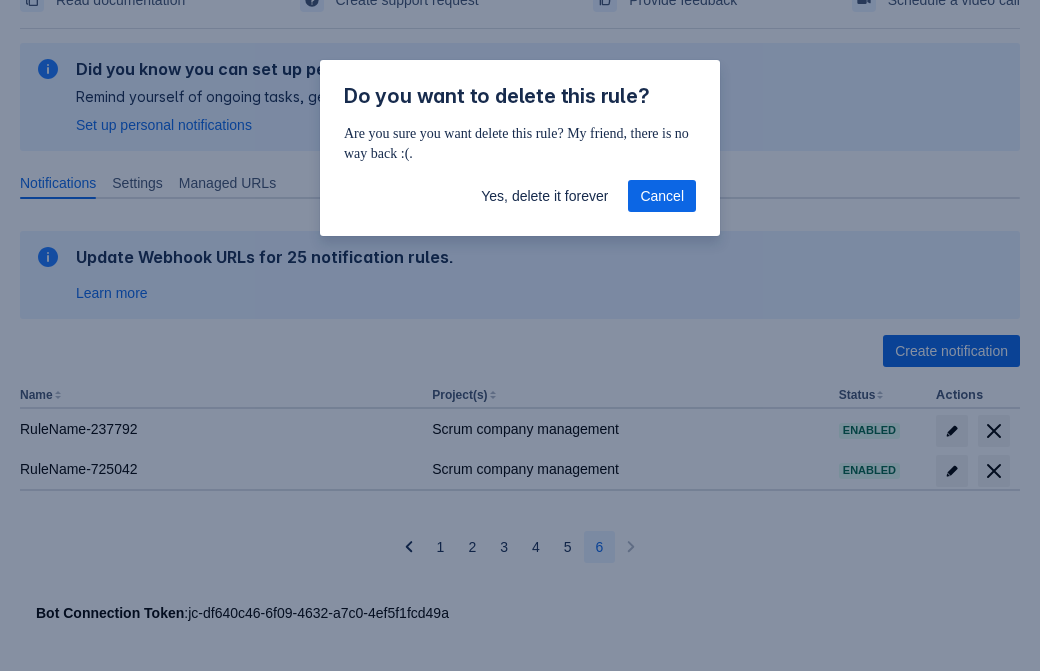 click on "Yes, delete it forever" at bounding box center (544, 196) 